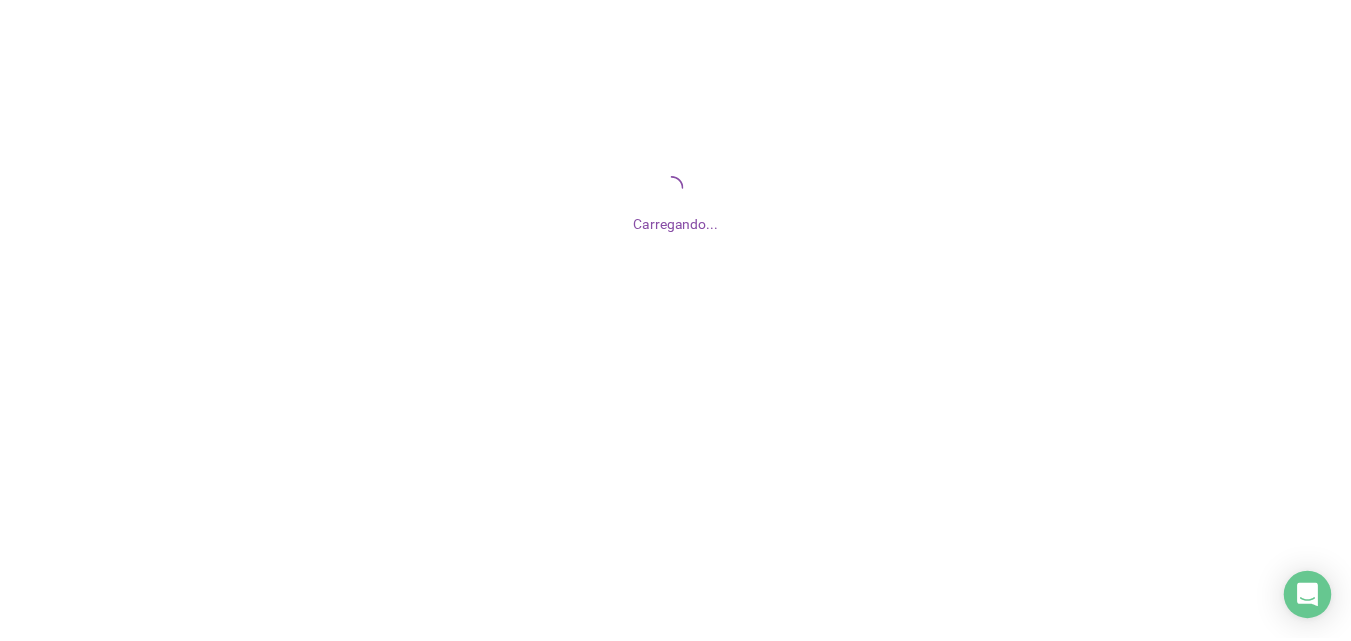 scroll, scrollTop: 0, scrollLeft: 0, axis: both 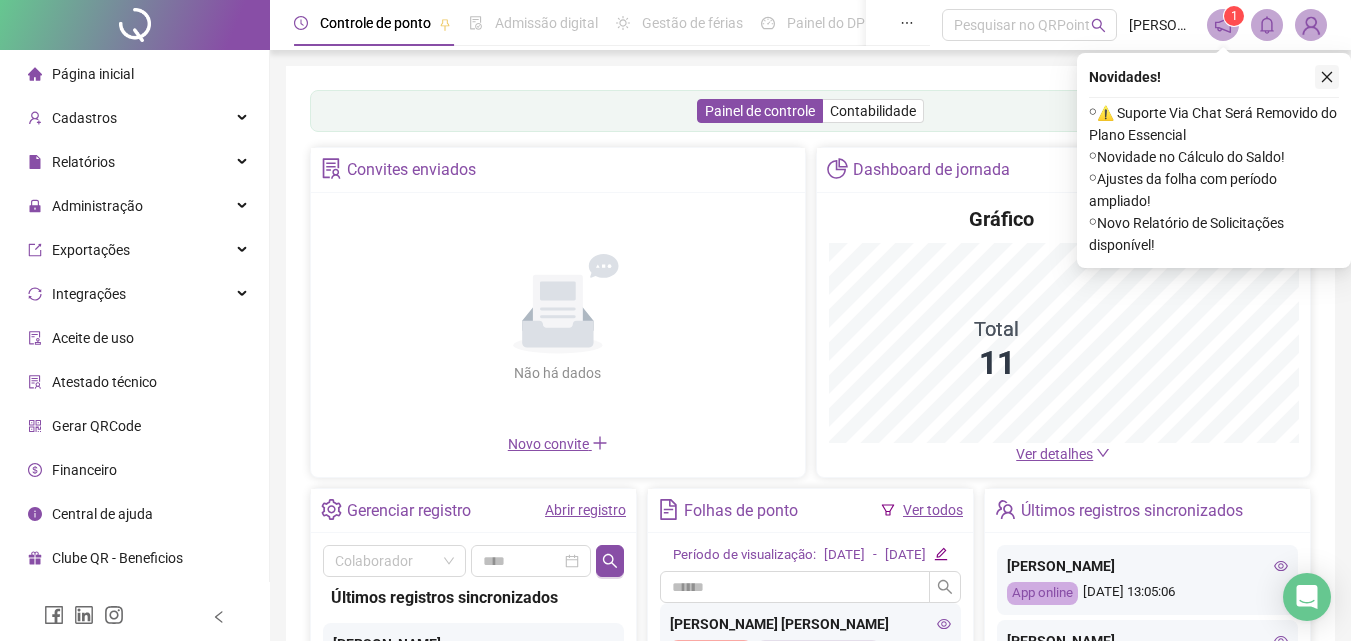 click at bounding box center [1327, 77] 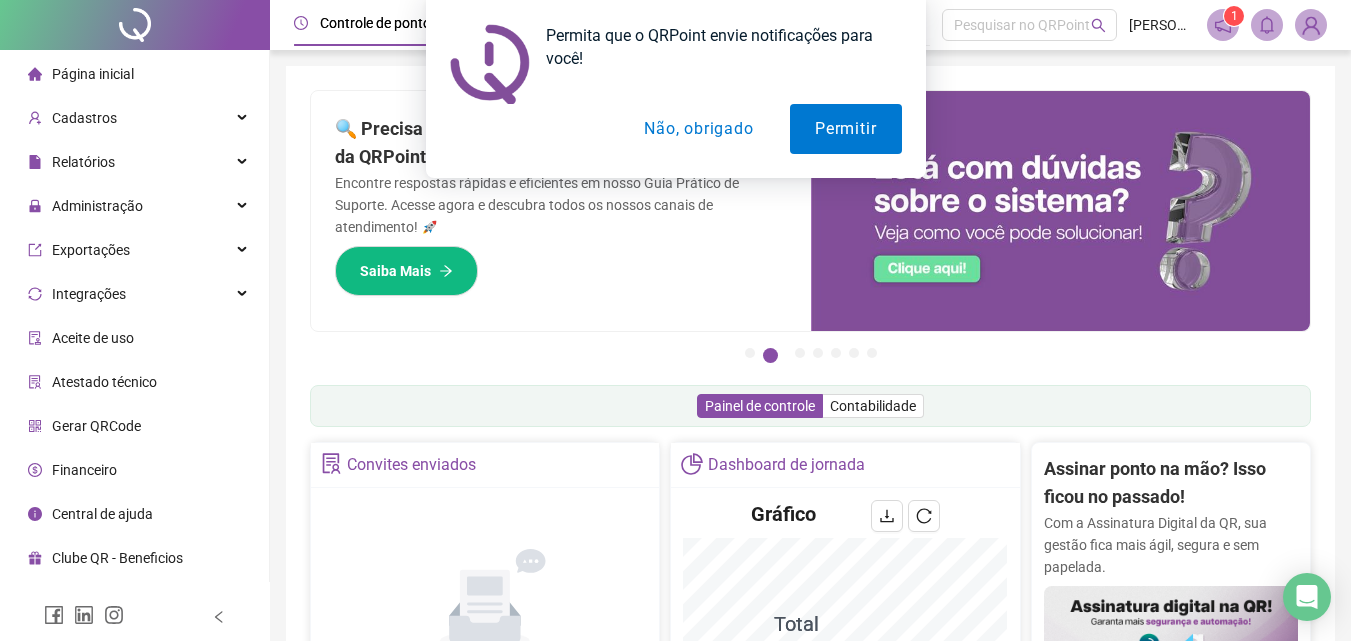 click on "Não, obrigado" at bounding box center [698, 129] 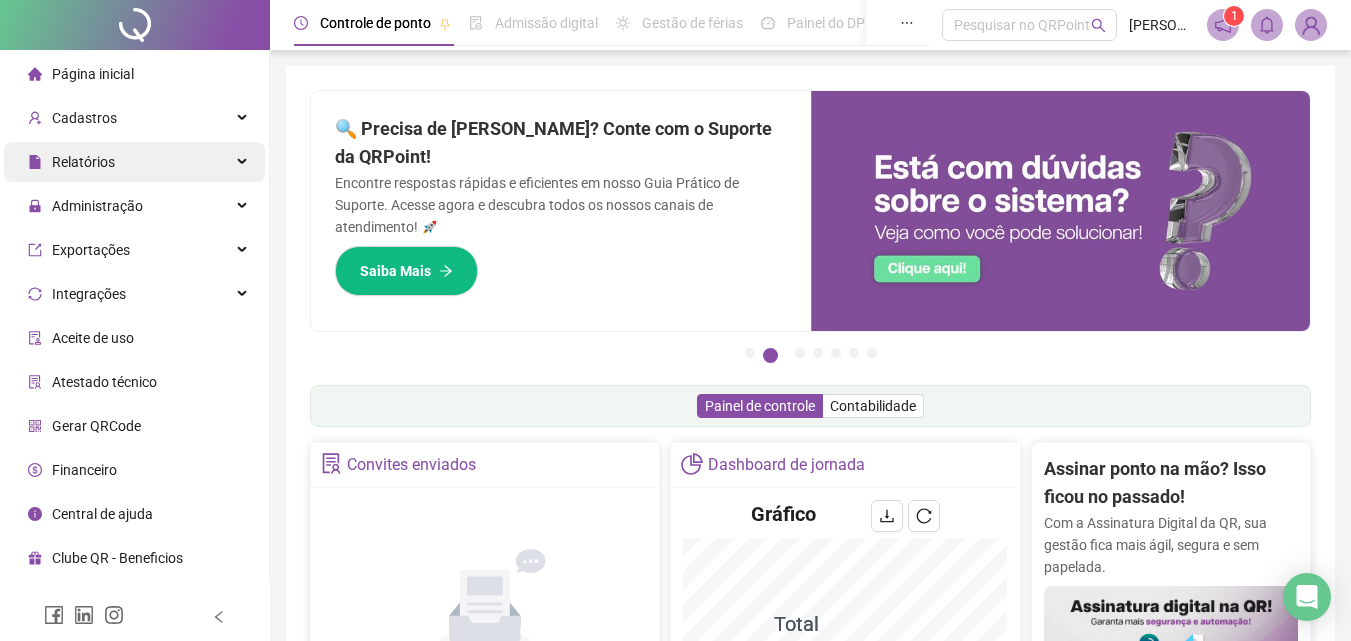 click on "Relatórios" at bounding box center (134, 162) 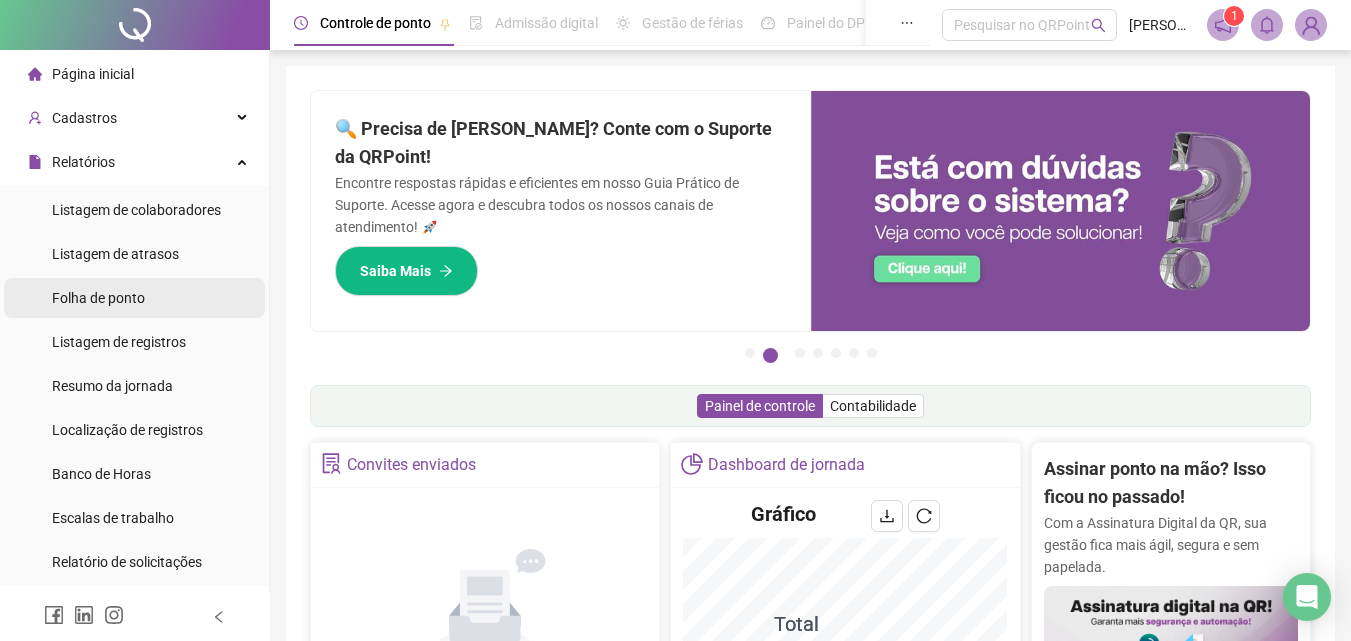 click on "Folha de ponto" at bounding box center (98, 298) 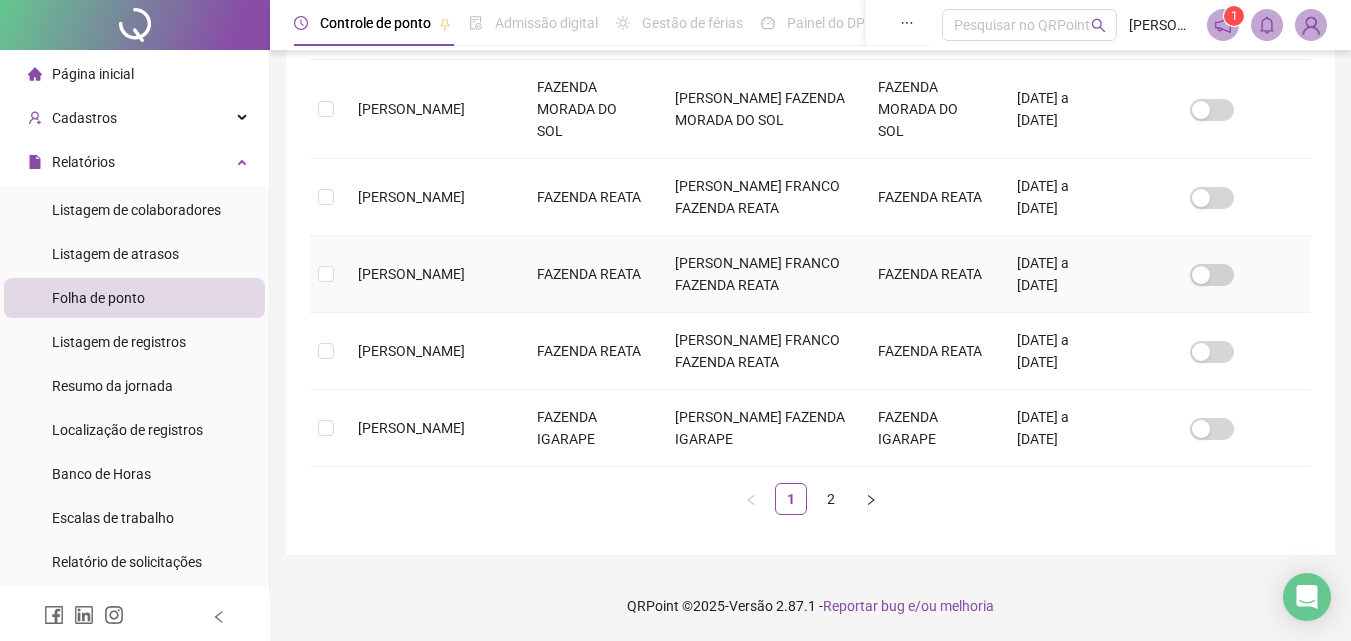 scroll, scrollTop: 861, scrollLeft: 0, axis: vertical 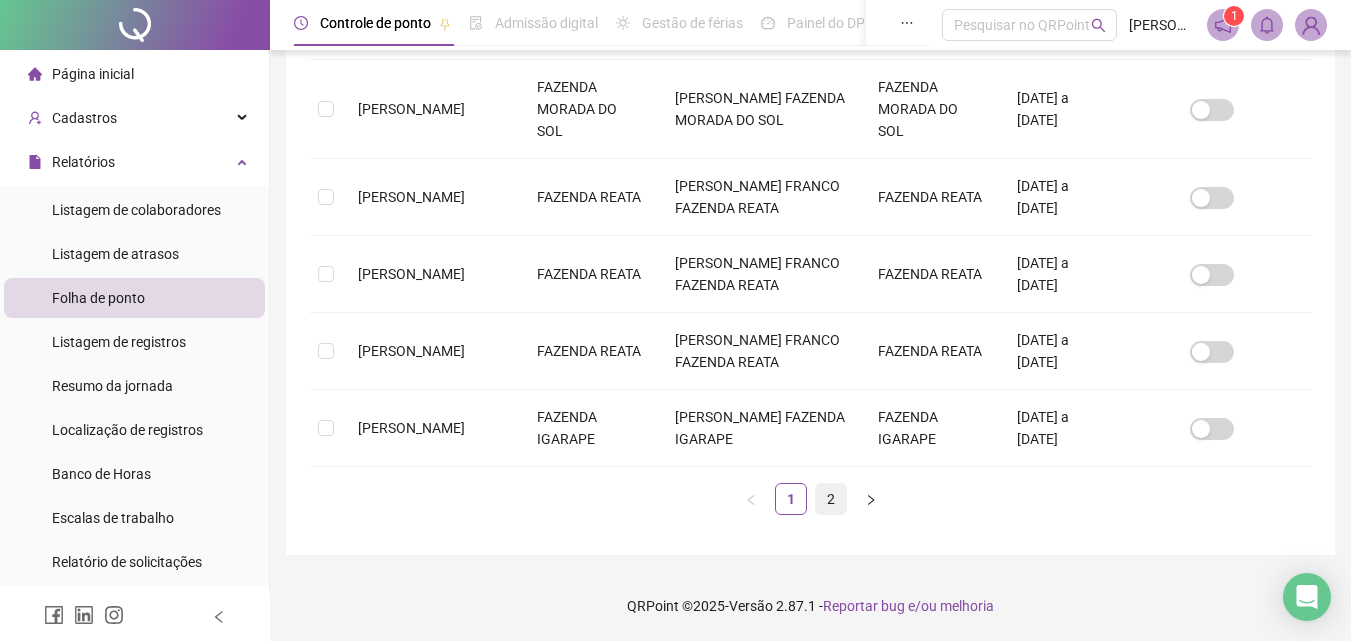 click on "2" at bounding box center [831, 499] 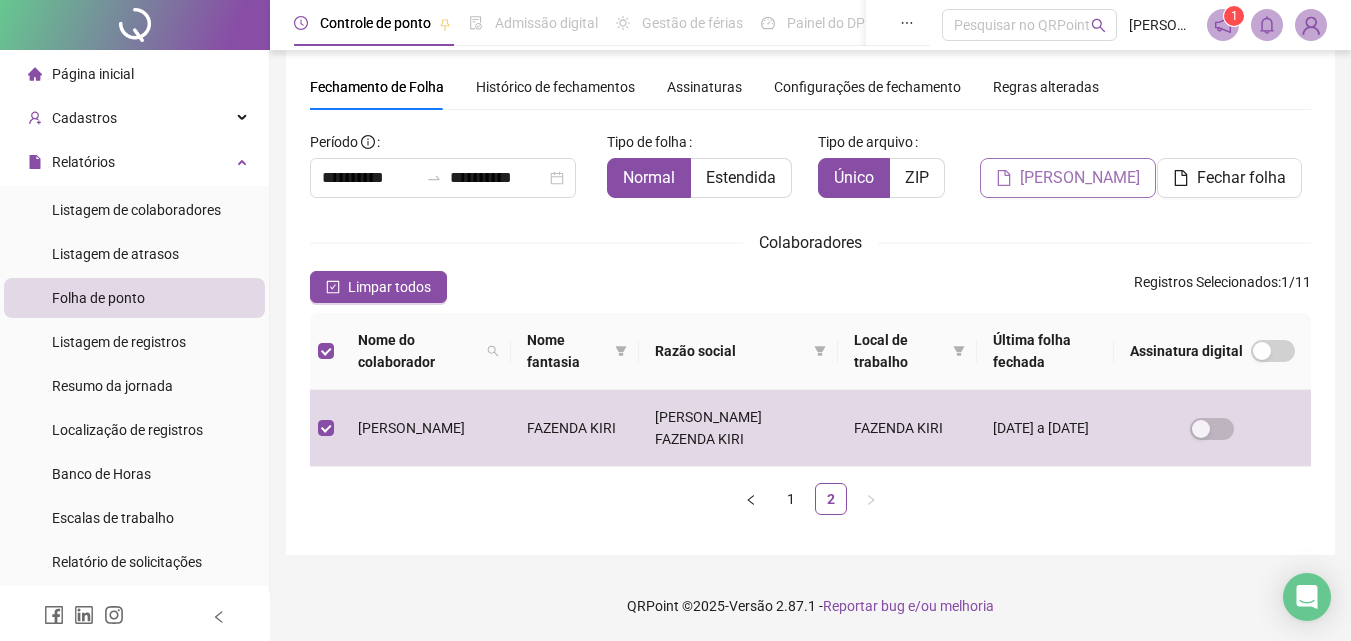 click on "[PERSON_NAME]" at bounding box center [1080, 178] 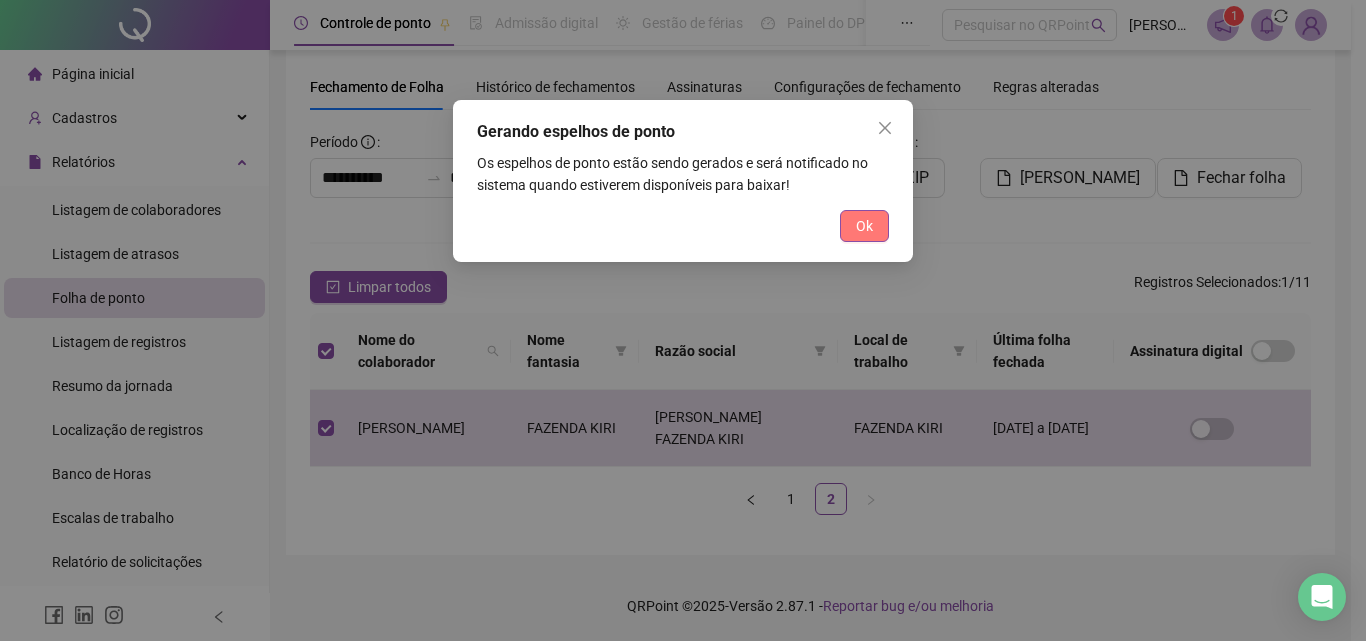 click on "Ok" at bounding box center [864, 226] 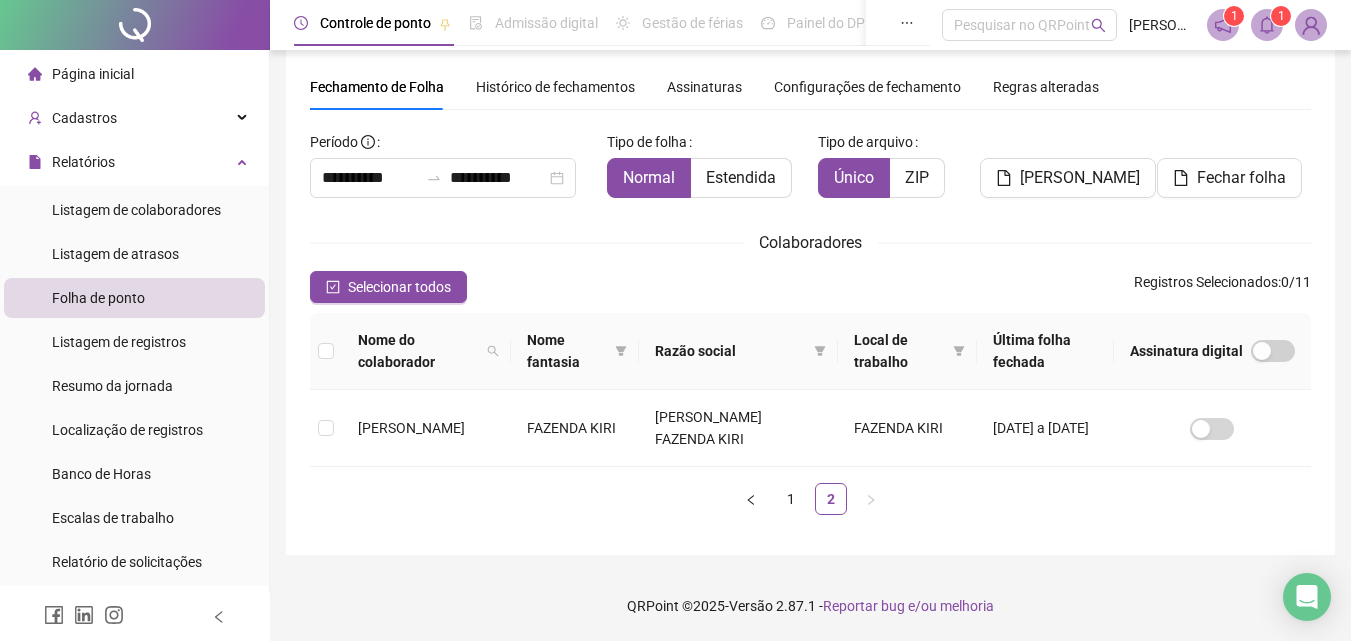 click 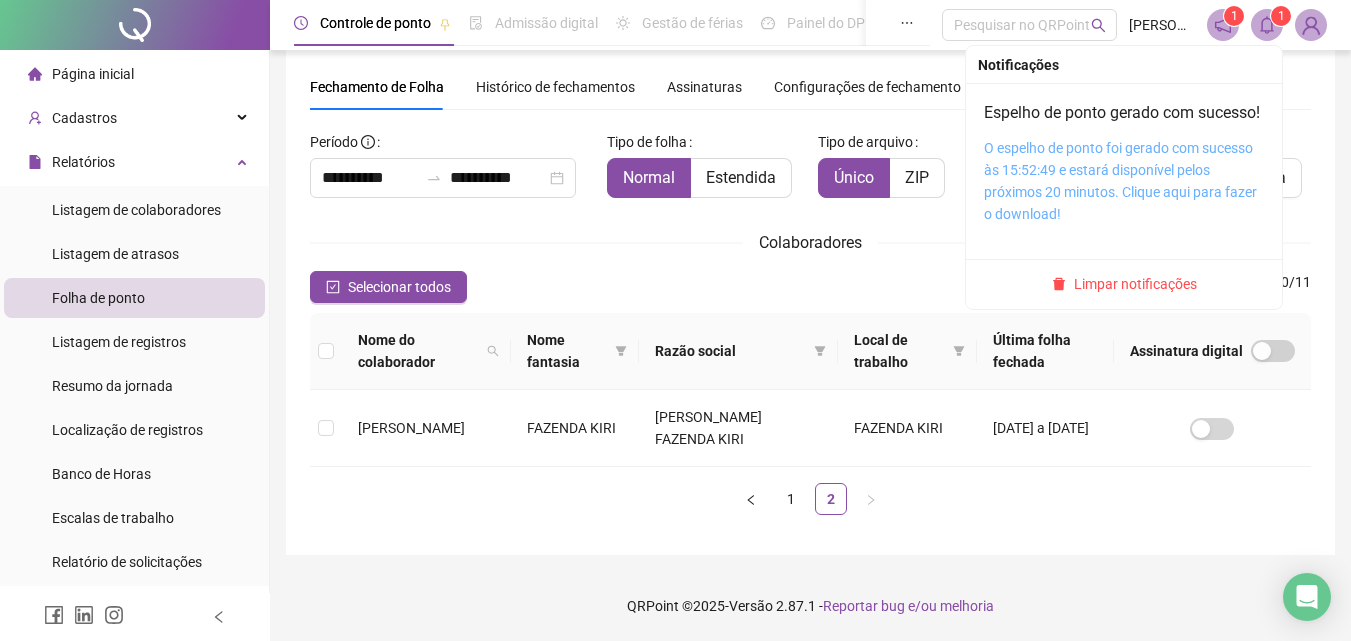 click on "O espelho de ponto foi gerado com sucesso às 15:52:49 e estará disponível pelos próximos 20 minutos.
Clique aqui para fazer o download!" at bounding box center [1120, 181] 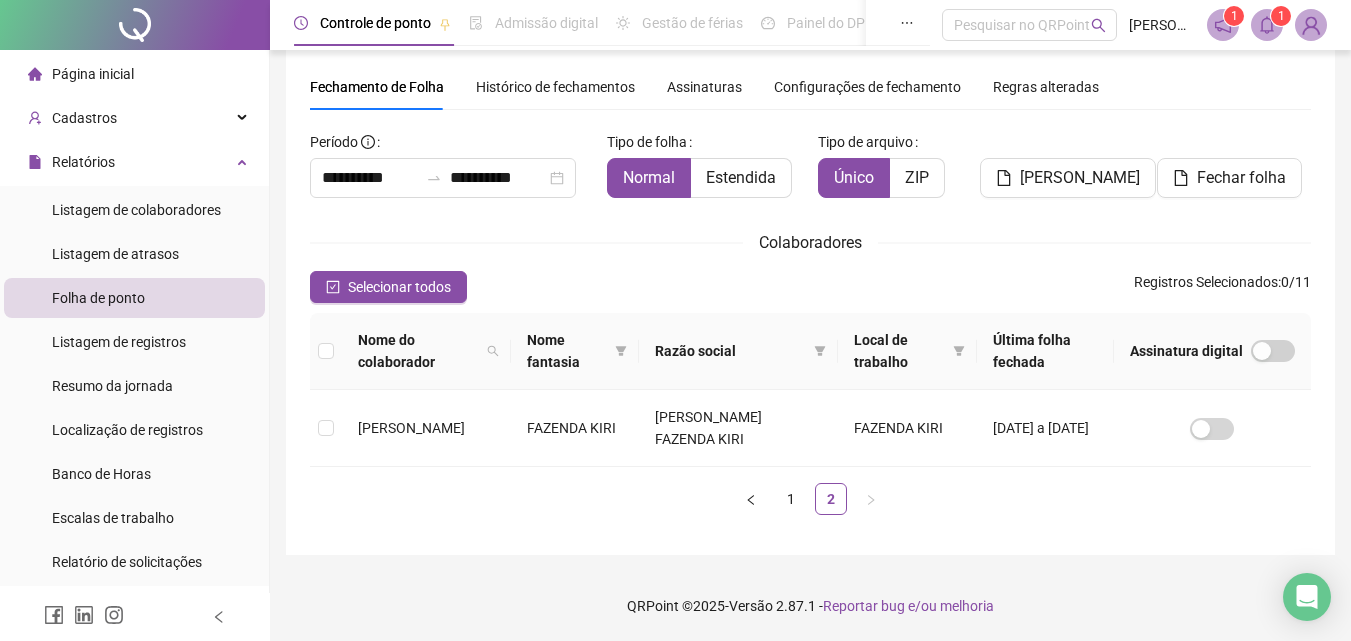 click on "Histórico de fechamentos" at bounding box center (555, 87) 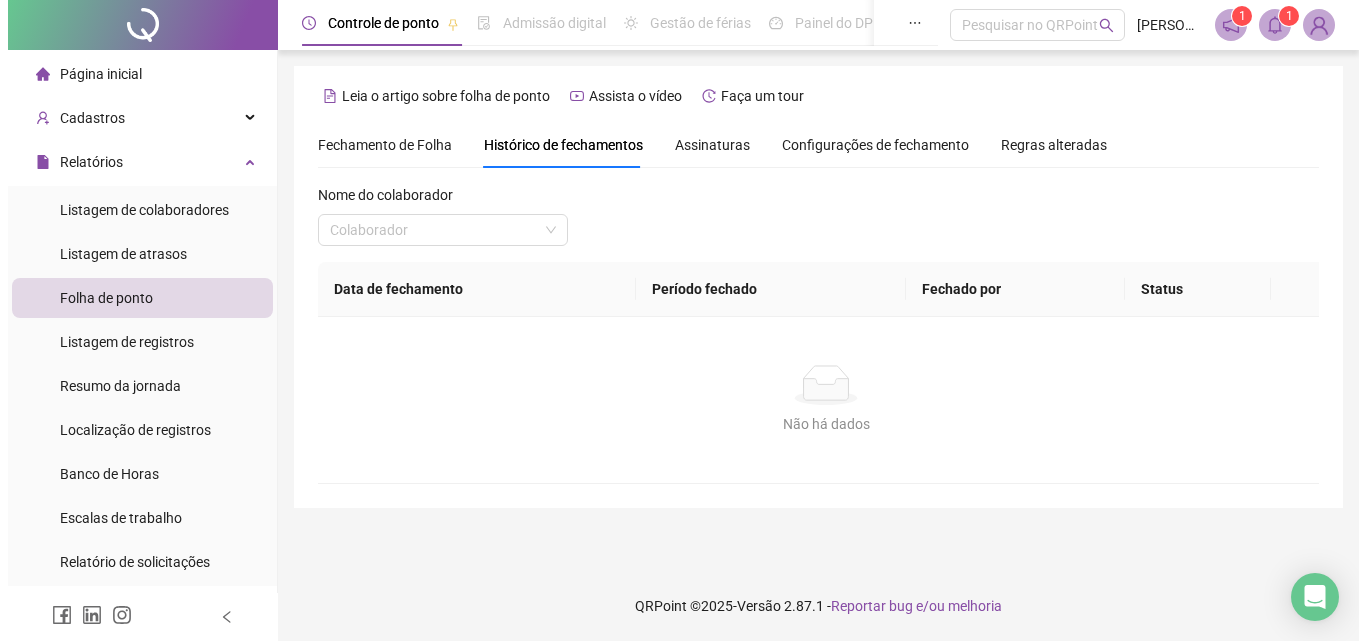 scroll, scrollTop: 0, scrollLeft: 0, axis: both 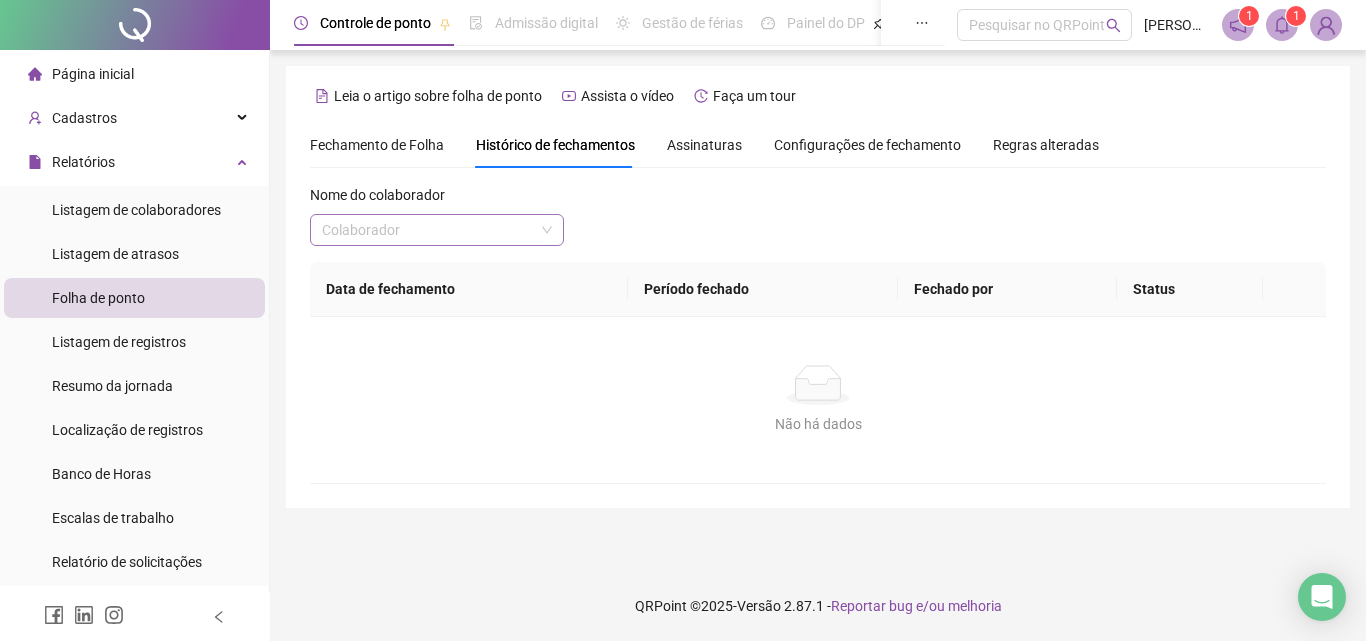 click at bounding box center (431, 230) 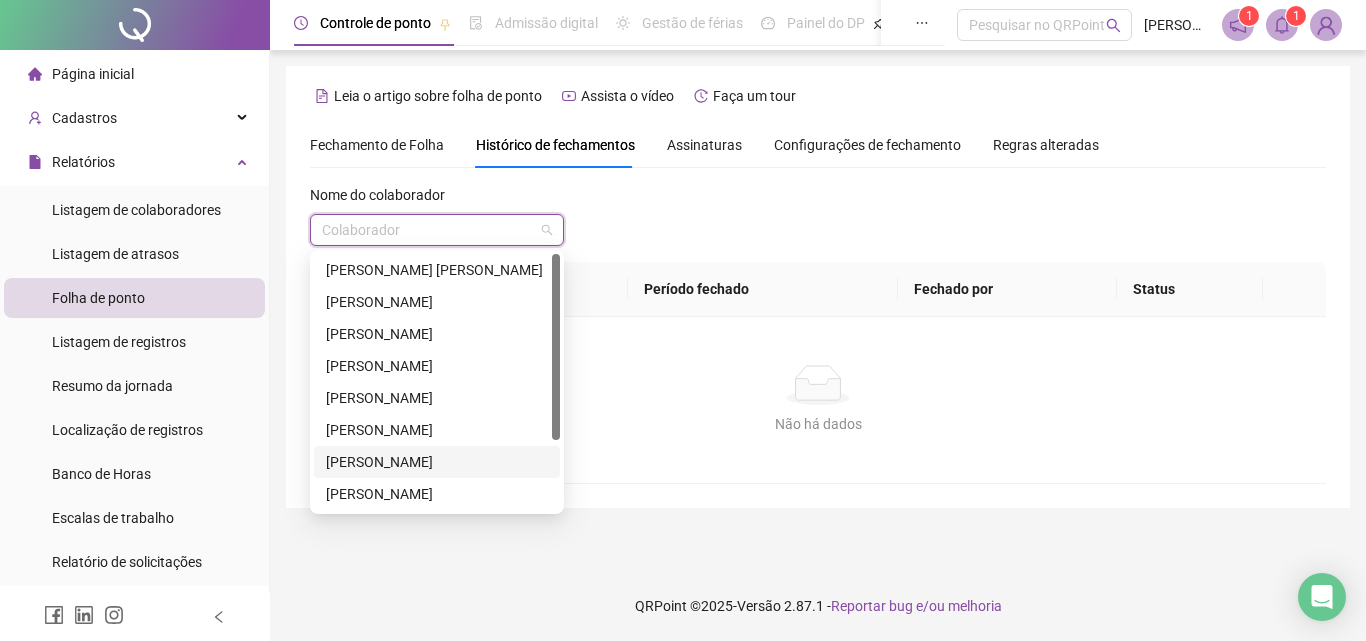 scroll, scrollTop: 96, scrollLeft: 0, axis: vertical 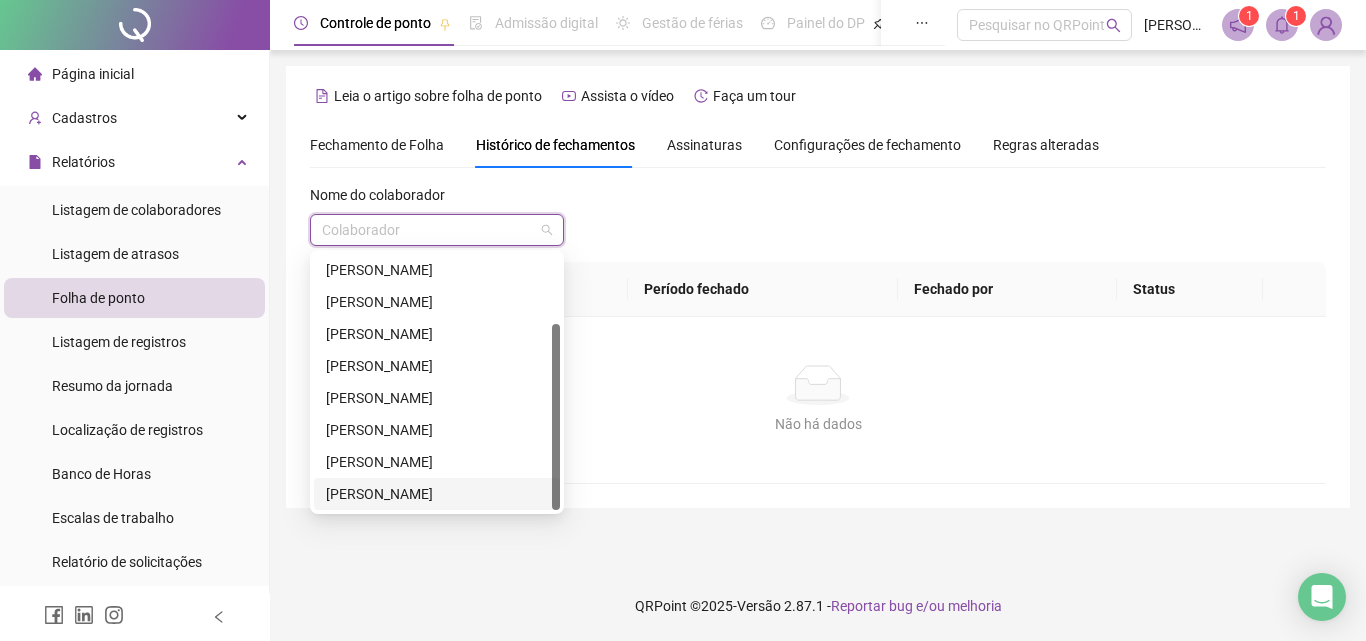 click on "[PERSON_NAME]" at bounding box center [437, 494] 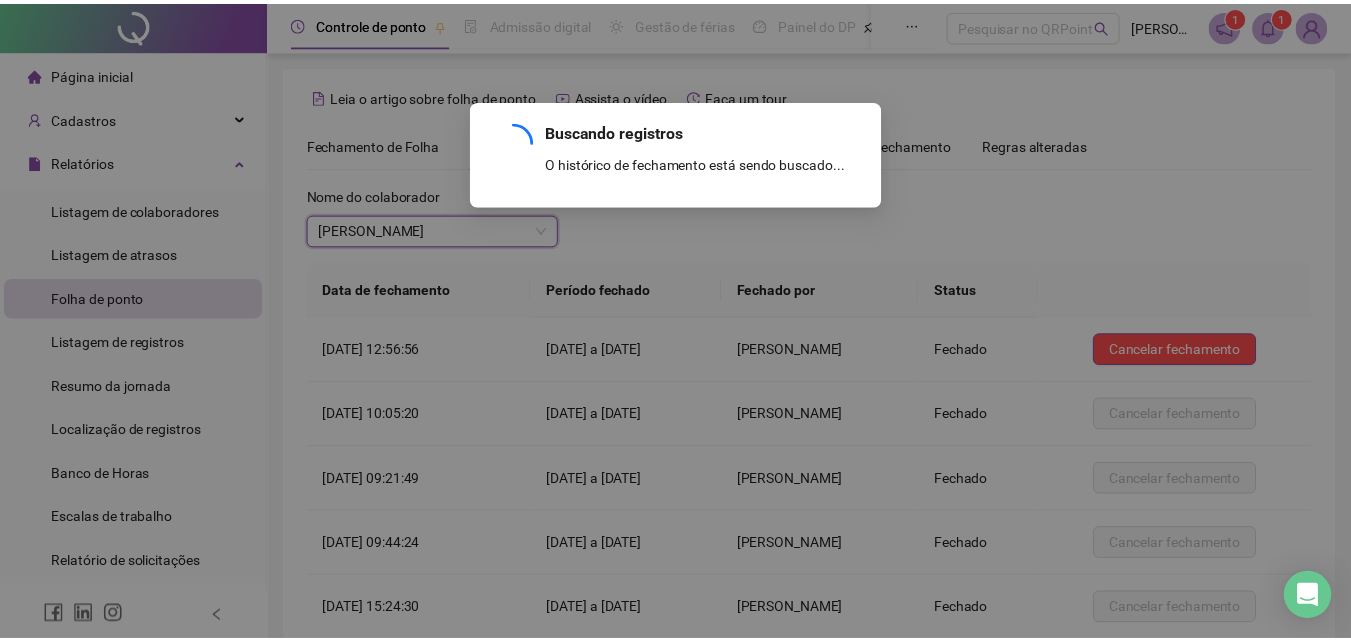 scroll, scrollTop: 240, scrollLeft: 0, axis: vertical 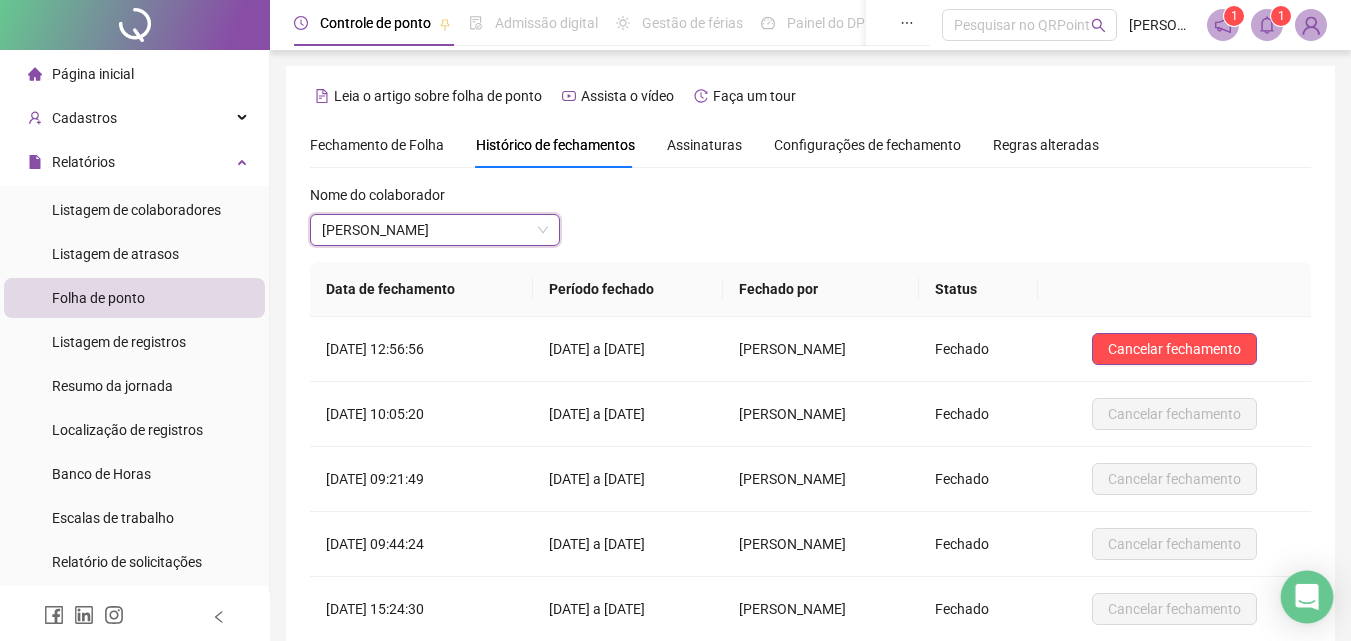 click 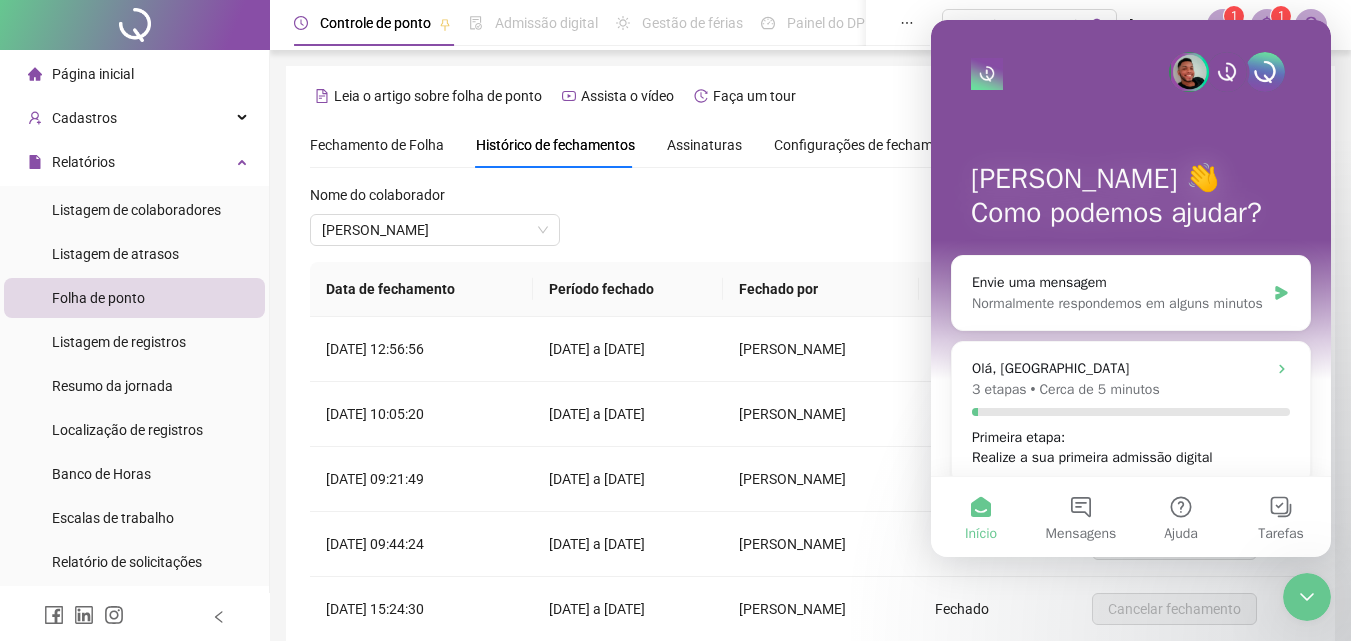 scroll, scrollTop: 0, scrollLeft: 0, axis: both 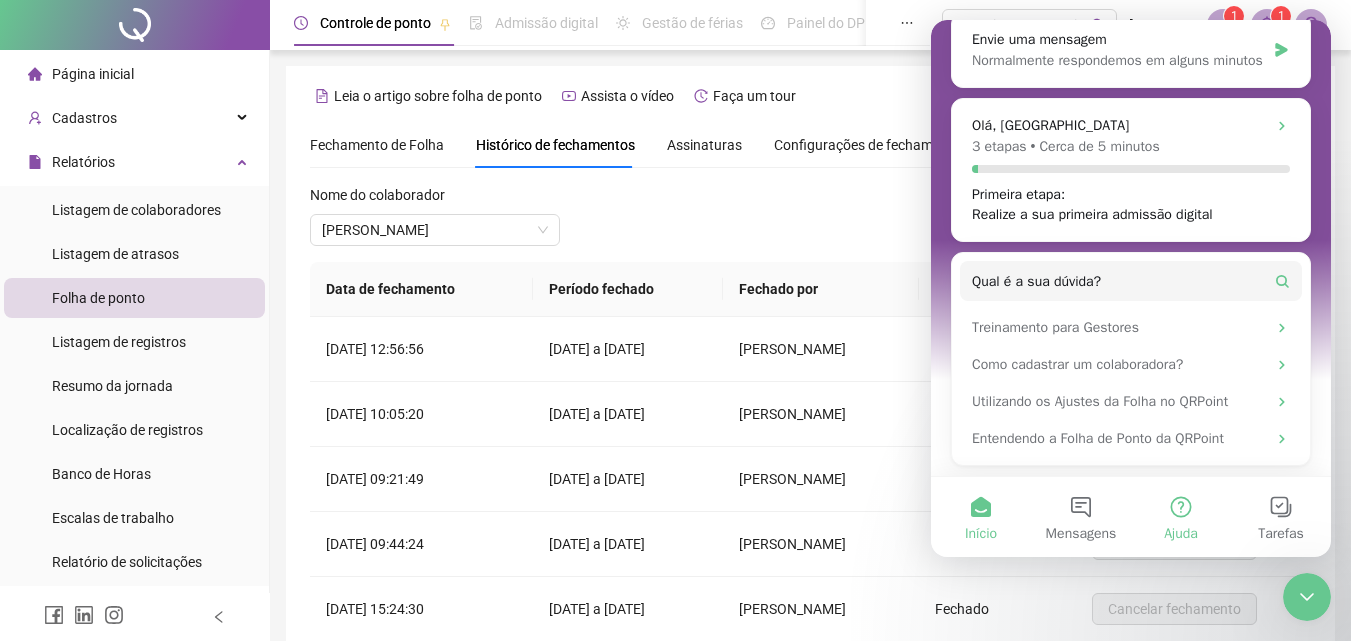 click on "Ajuda" at bounding box center (1181, 517) 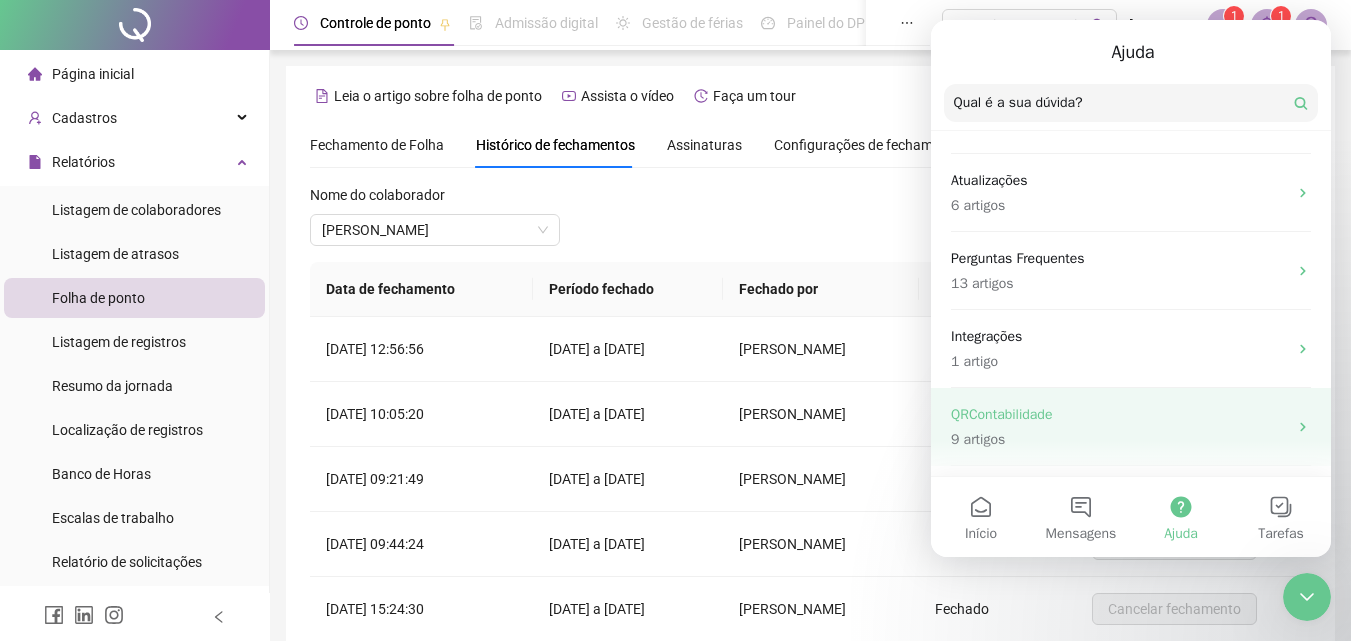 scroll, scrollTop: 0, scrollLeft: 0, axis: both 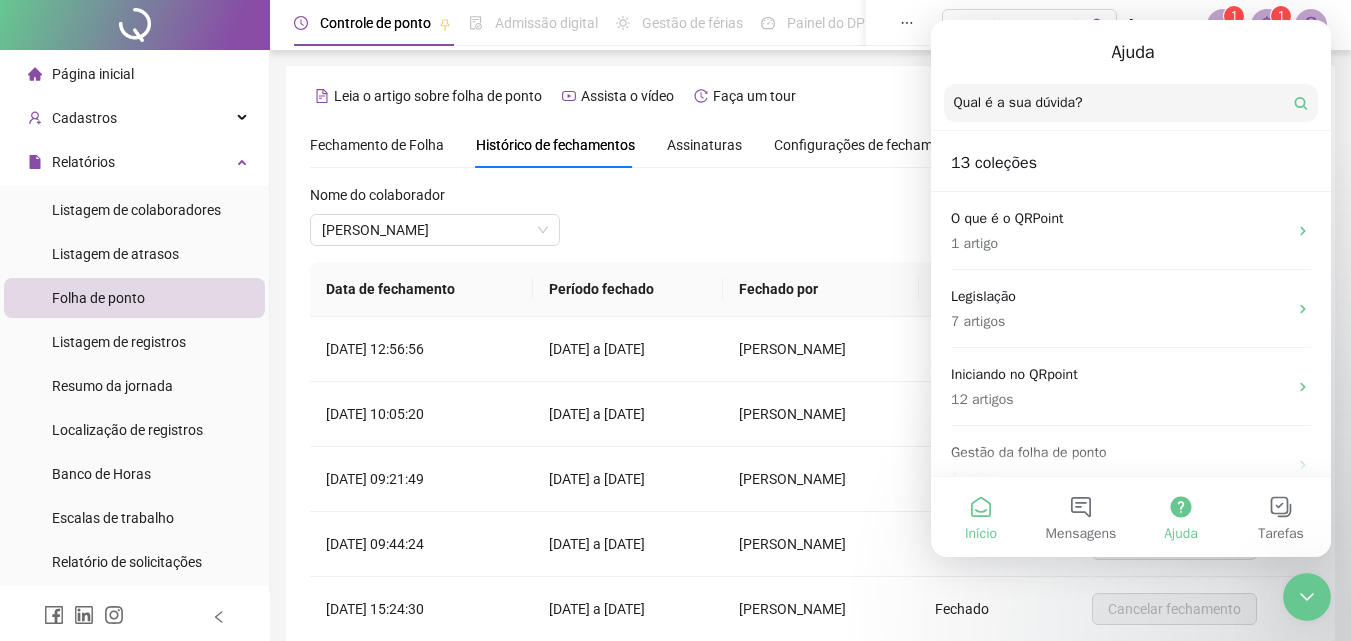 click on "Início" at bounding box center (981, 517) 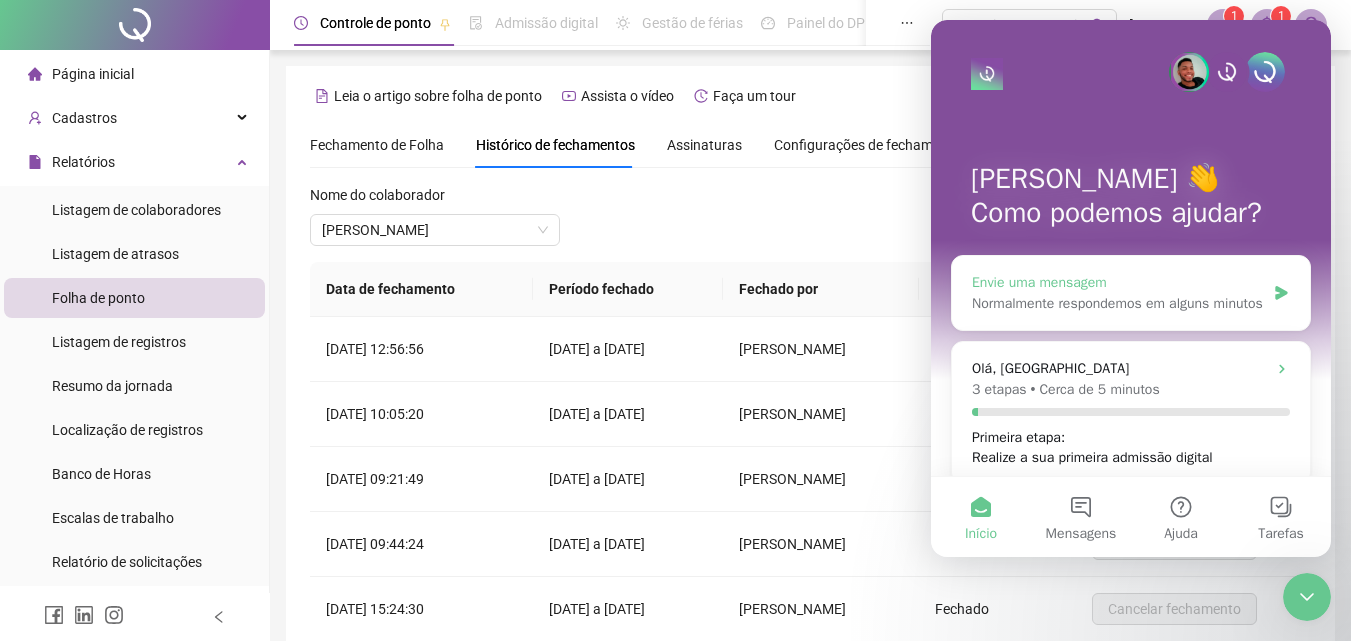 click on "Normalmente respondemos em alguns minutos" at bounding box center [1118, 303] 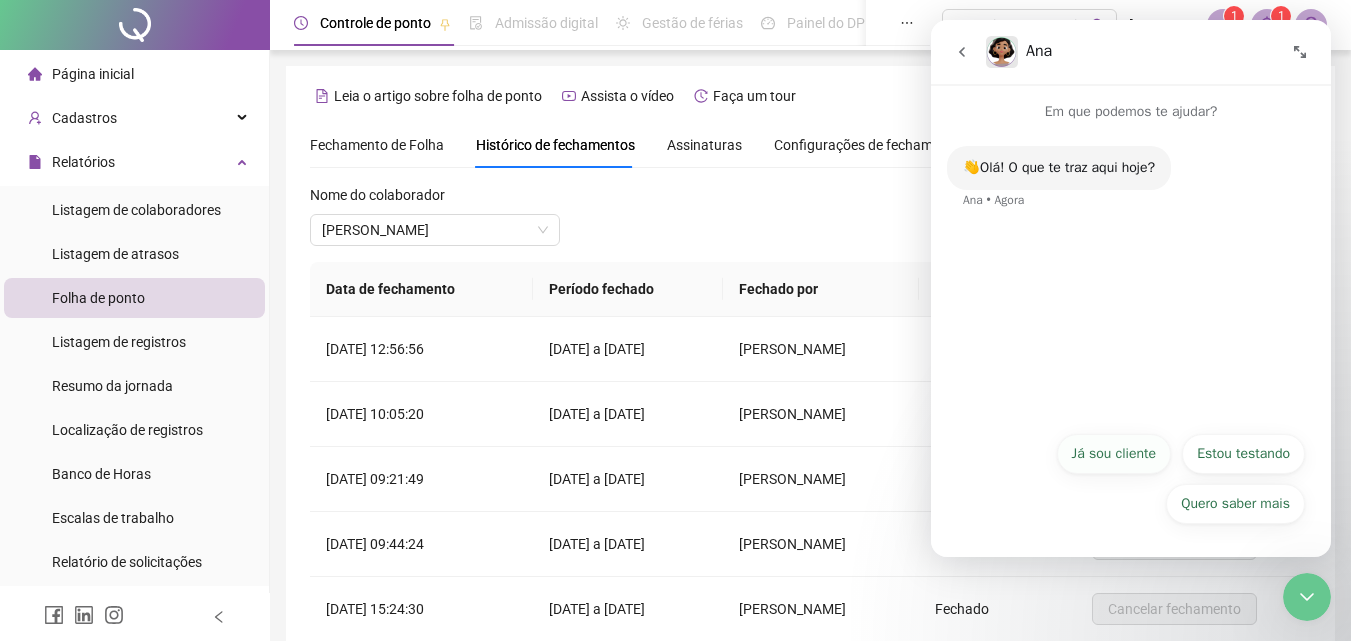 click on "Já sou cliente" at bounding box center [1114, 454] 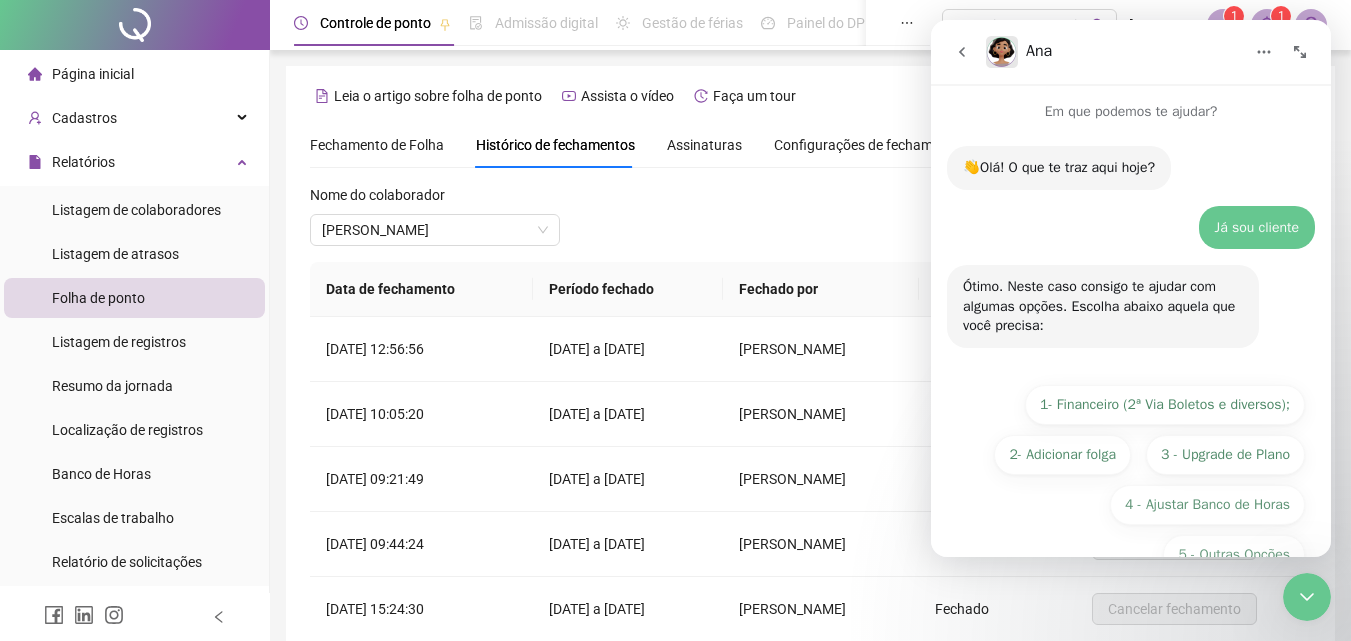 scroll, scrollTop: 51, scrollLeft: 0, axis: vertical 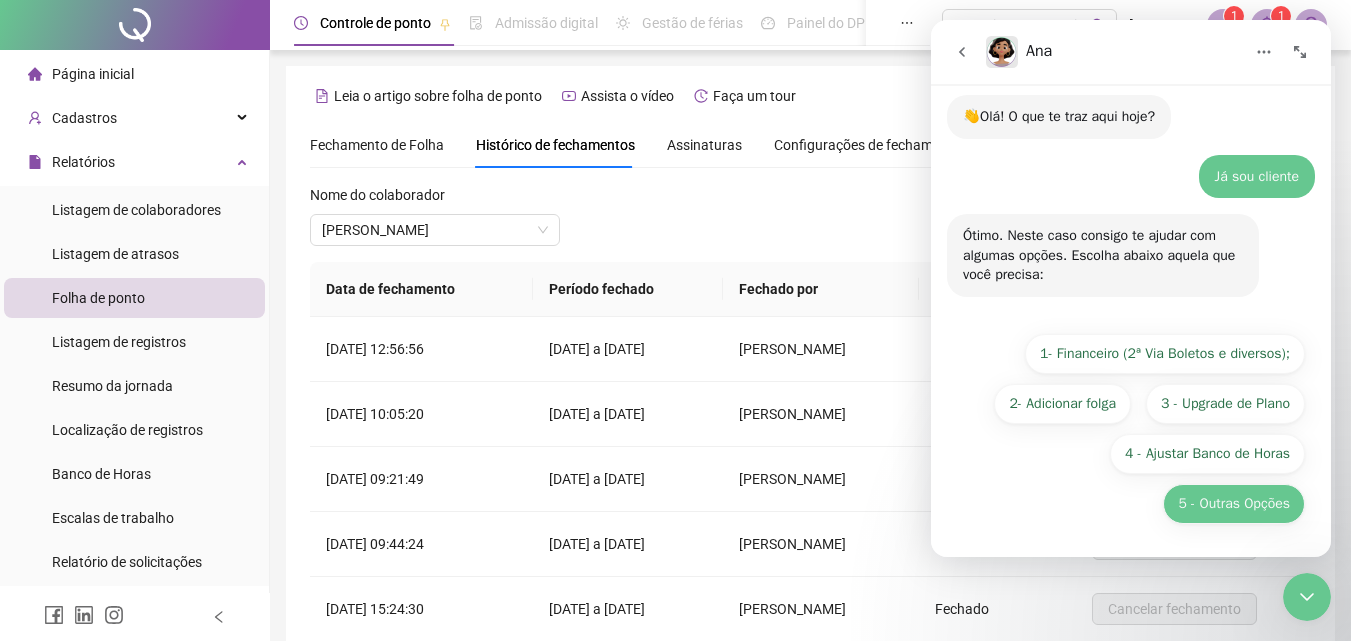 click on "5 - Outras Opções" at bounding box center (1234, 504) 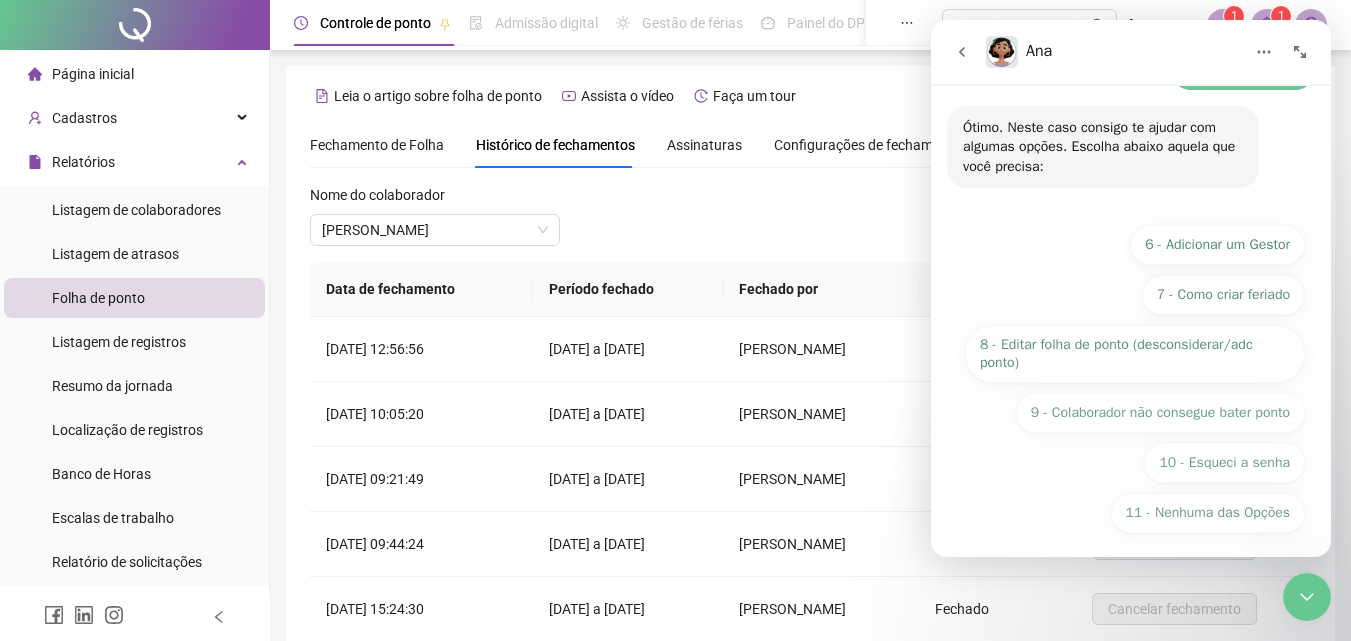 scroll, scrollTop: 327, scrollLeft: 0, axis: vertical 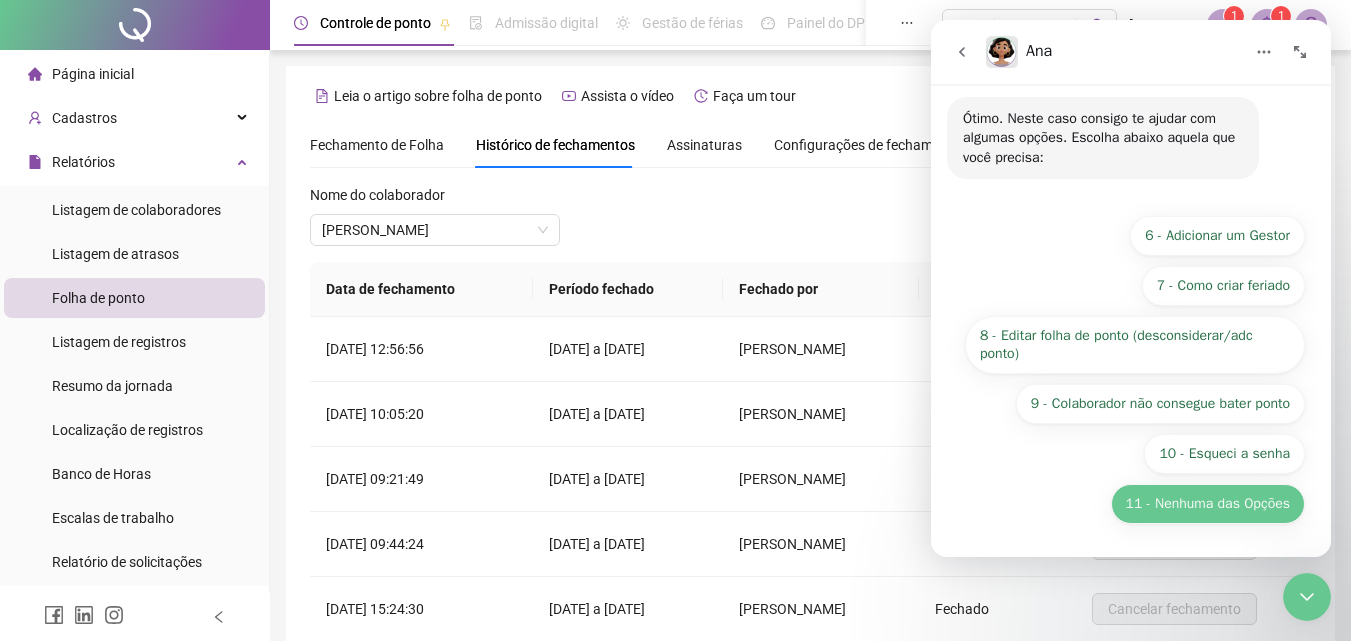 click on "11 - Nenhuma das Opções" at bounding box center [1208, 504] 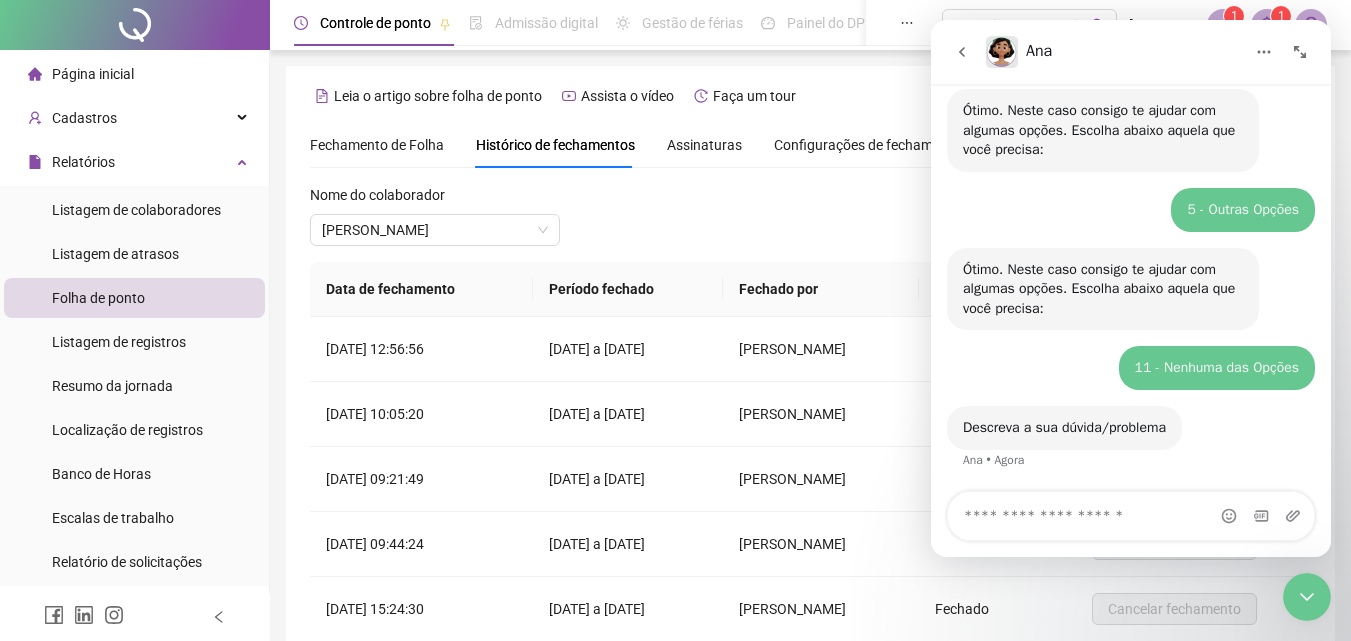 scroll, scrollTop: 266, scrollLeft: 0, axis: vertical 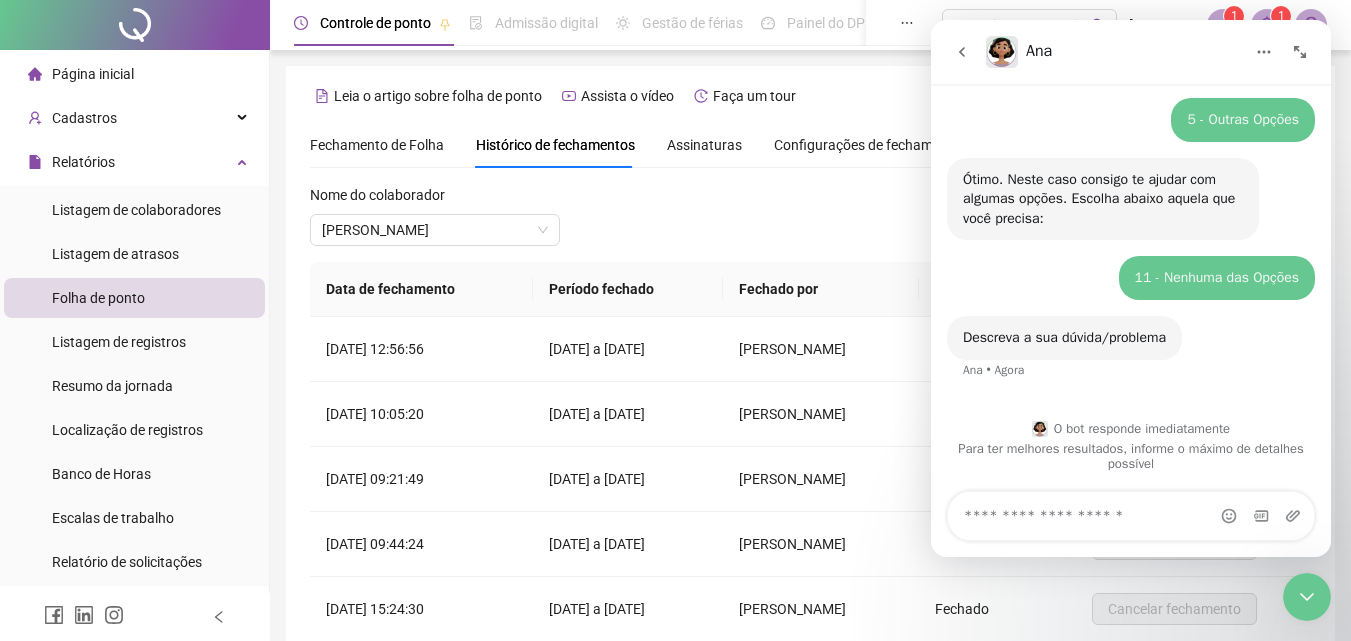 click at bounding box center [1131, 516] 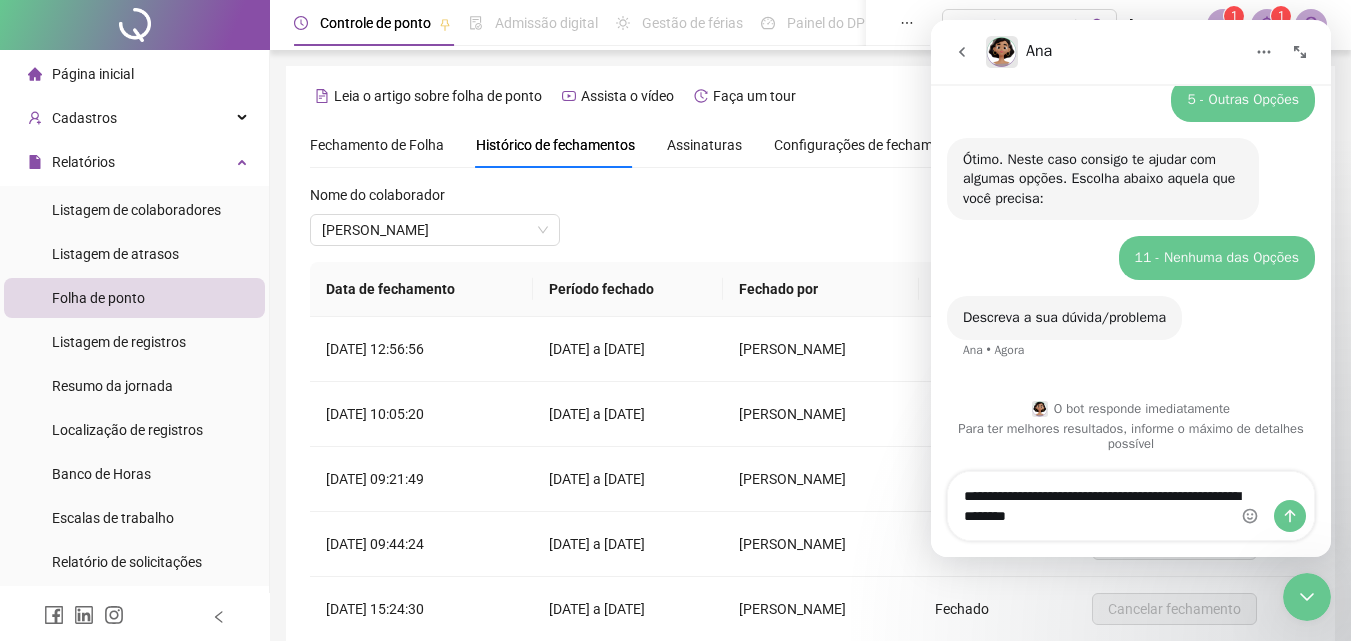 scroll, scrollTop: 306, scrollLeft: 0, axis: vertical 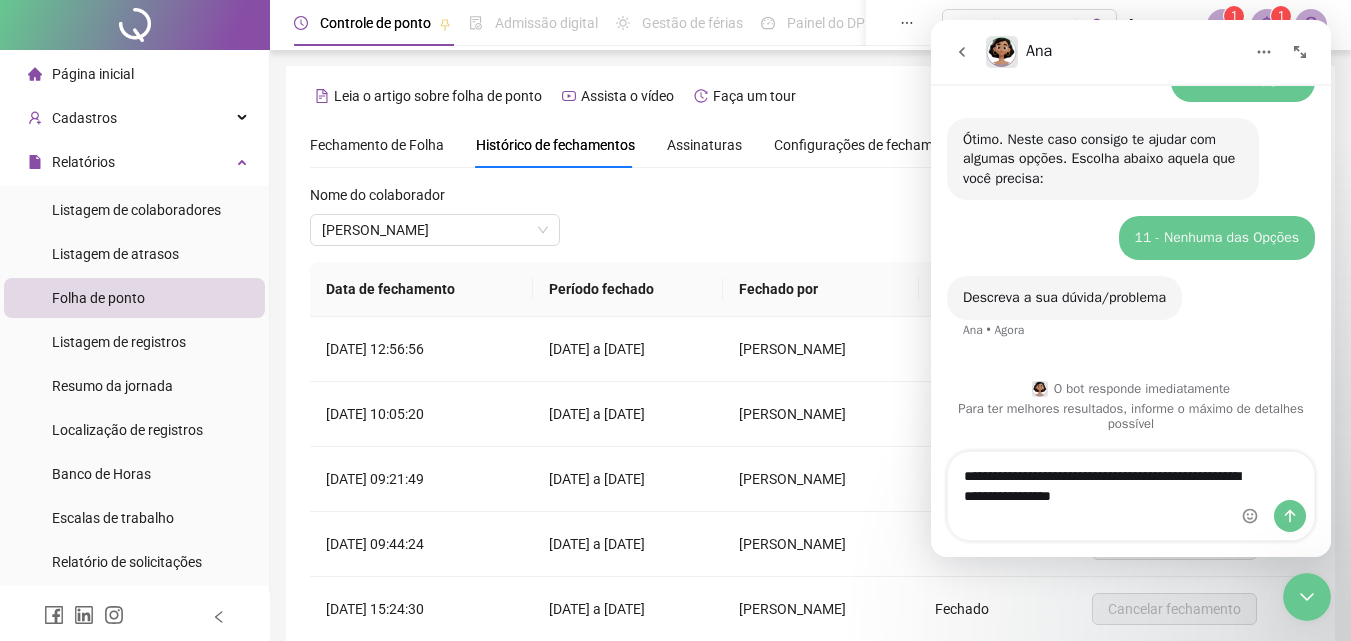 type on "**********" 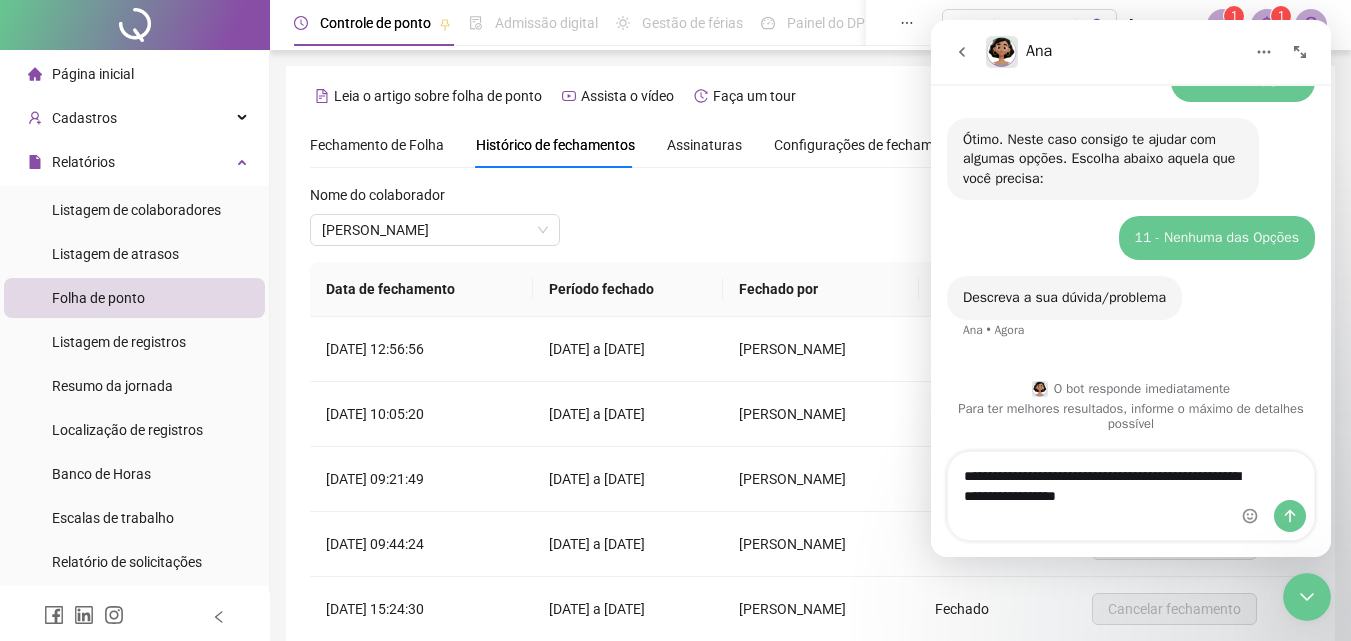 type 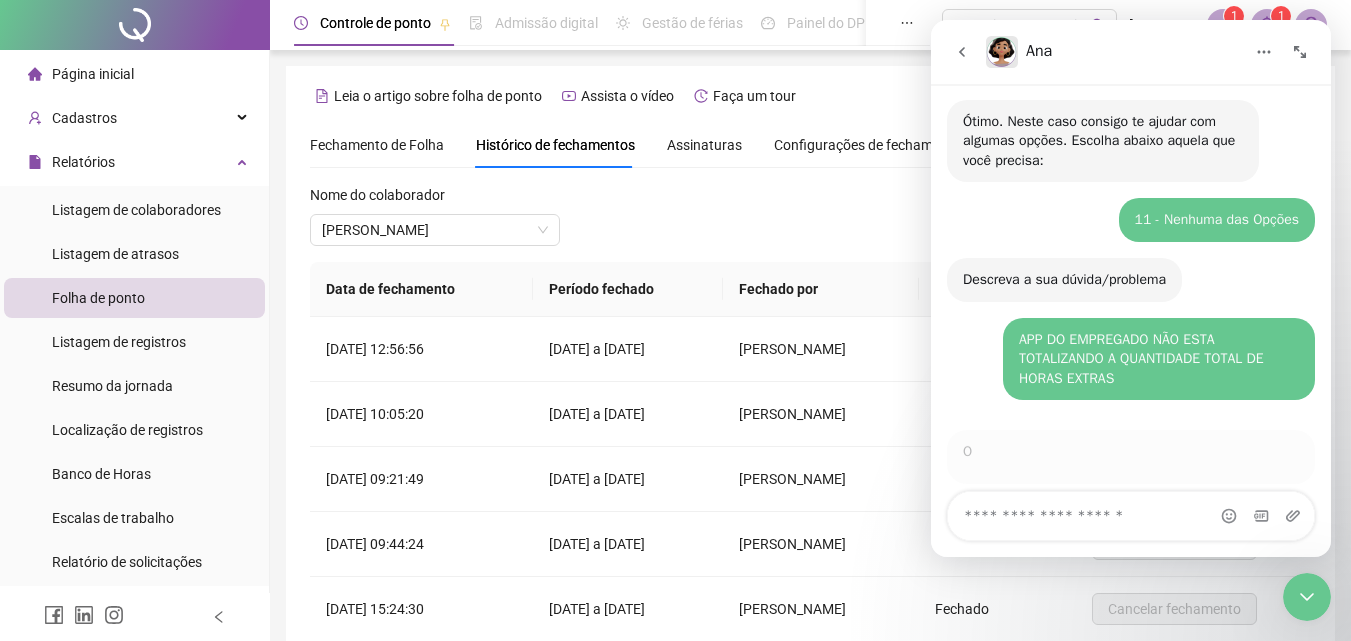 scroll, scrollTop: 364, scrollLeft: 0, axis: vertical 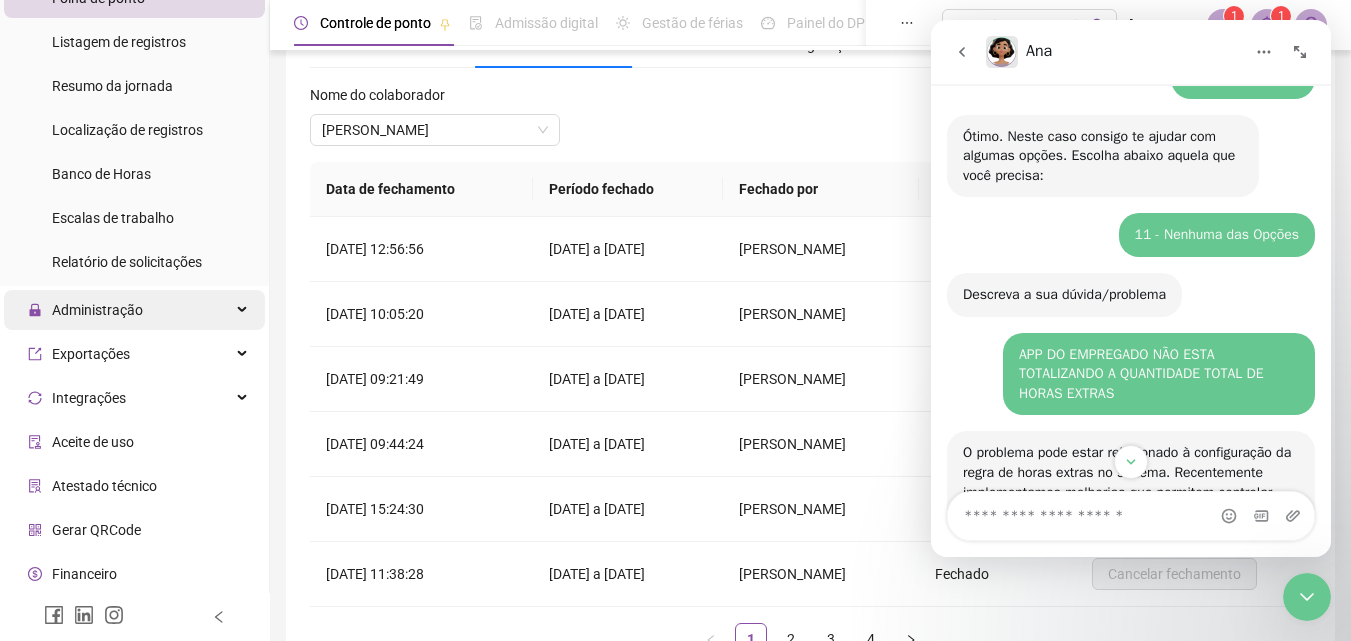 click on "Administração" at bounding box center (134, 310) 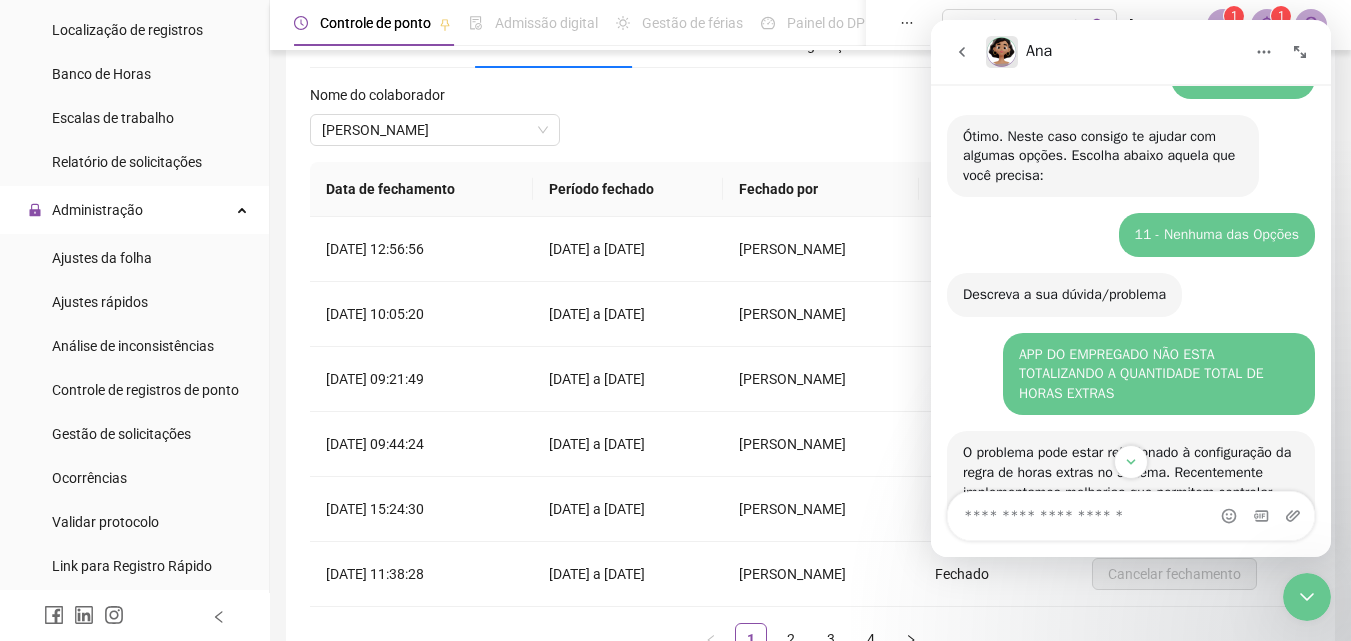 scroll, scrollTop: 500, scrollLeft: 0, axis: vertical 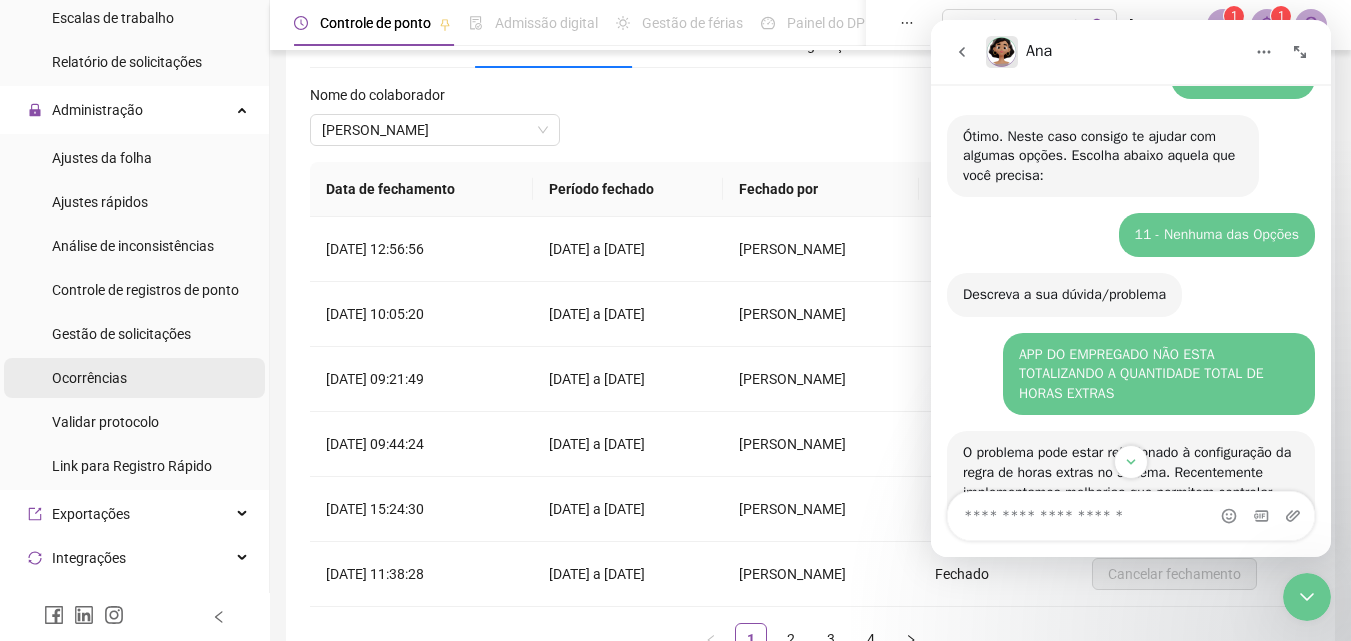 click on "Ocorrências" at bounding box center (134, 378) 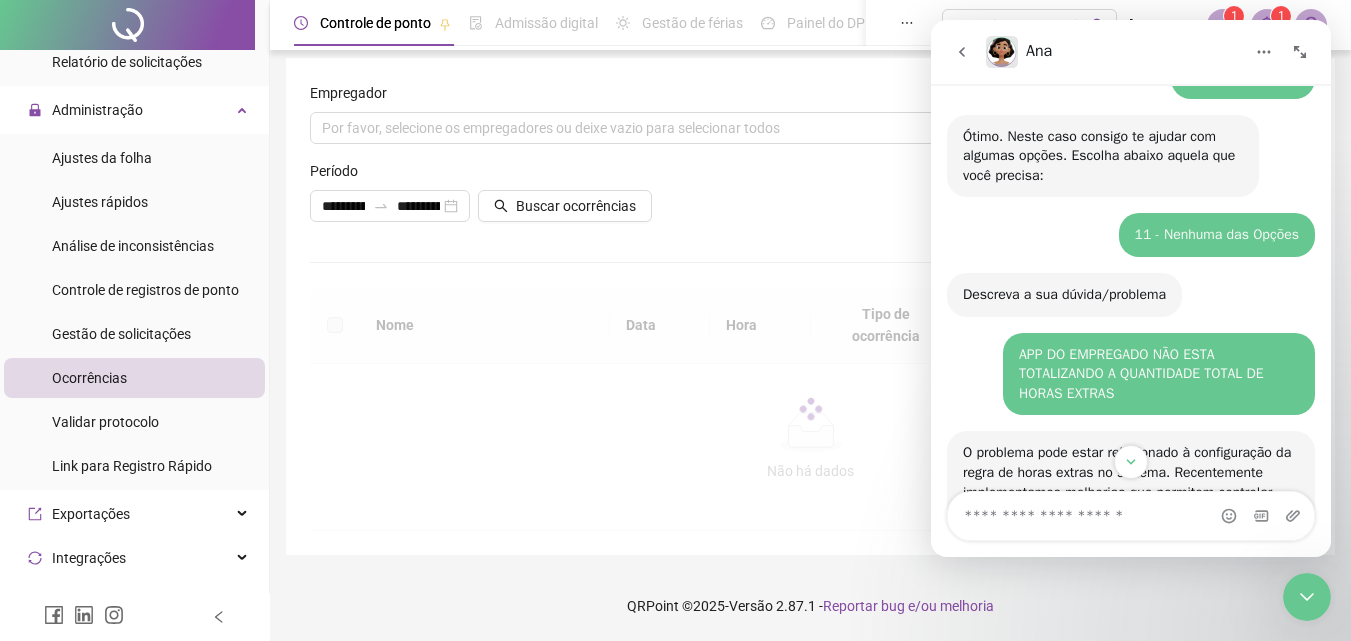 scroll, scrollTop: 8, scrollLeft: 0, axis: vertical 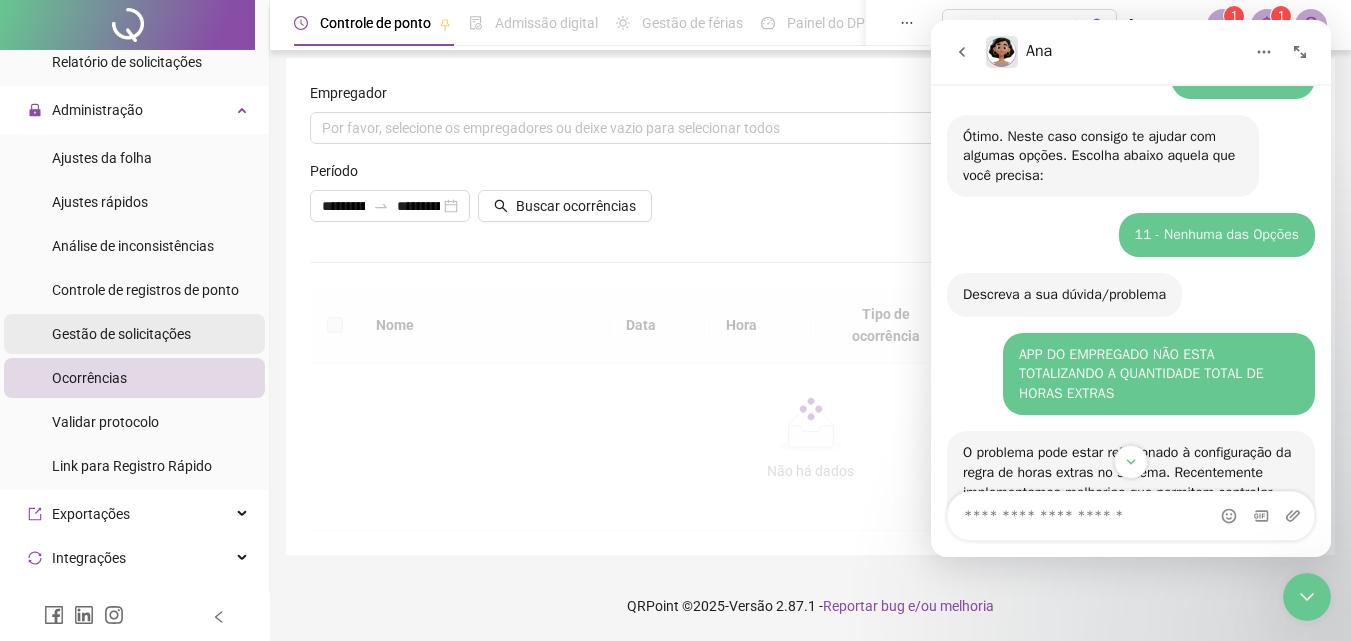 click on "Gestão de solicitações" at bounding box center [121, 334] 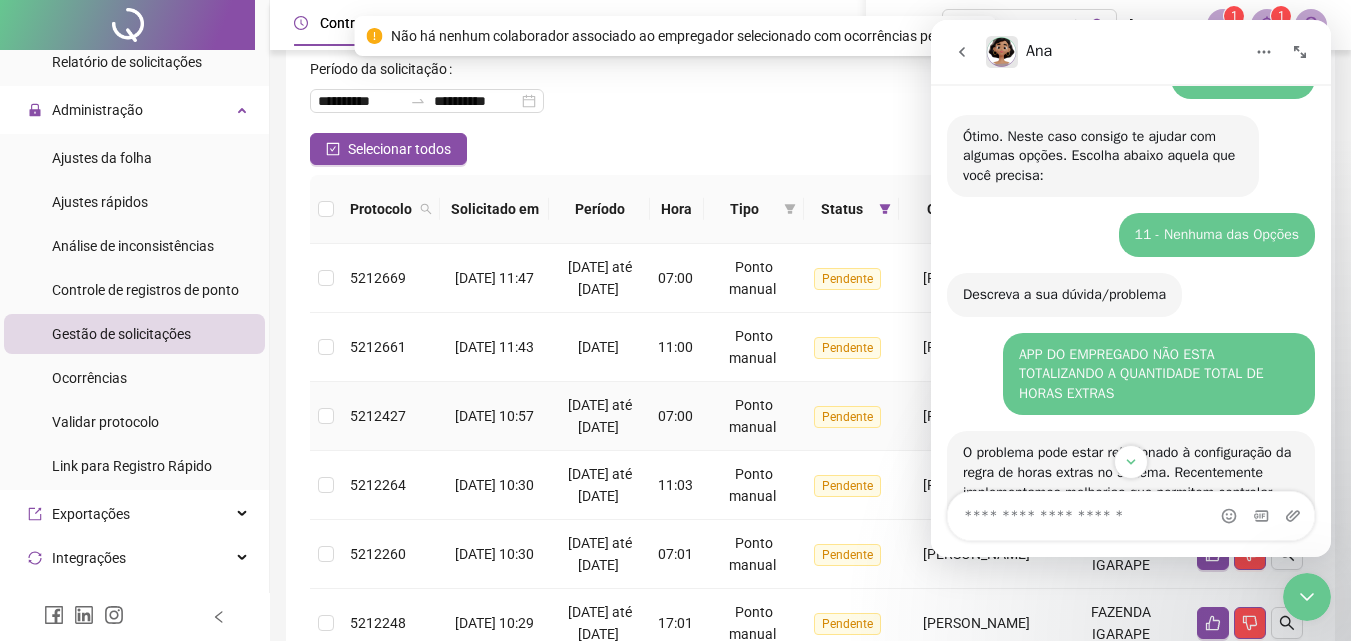 scroll, scrollTop: 100, scrollLeft: 0, axis: vertical 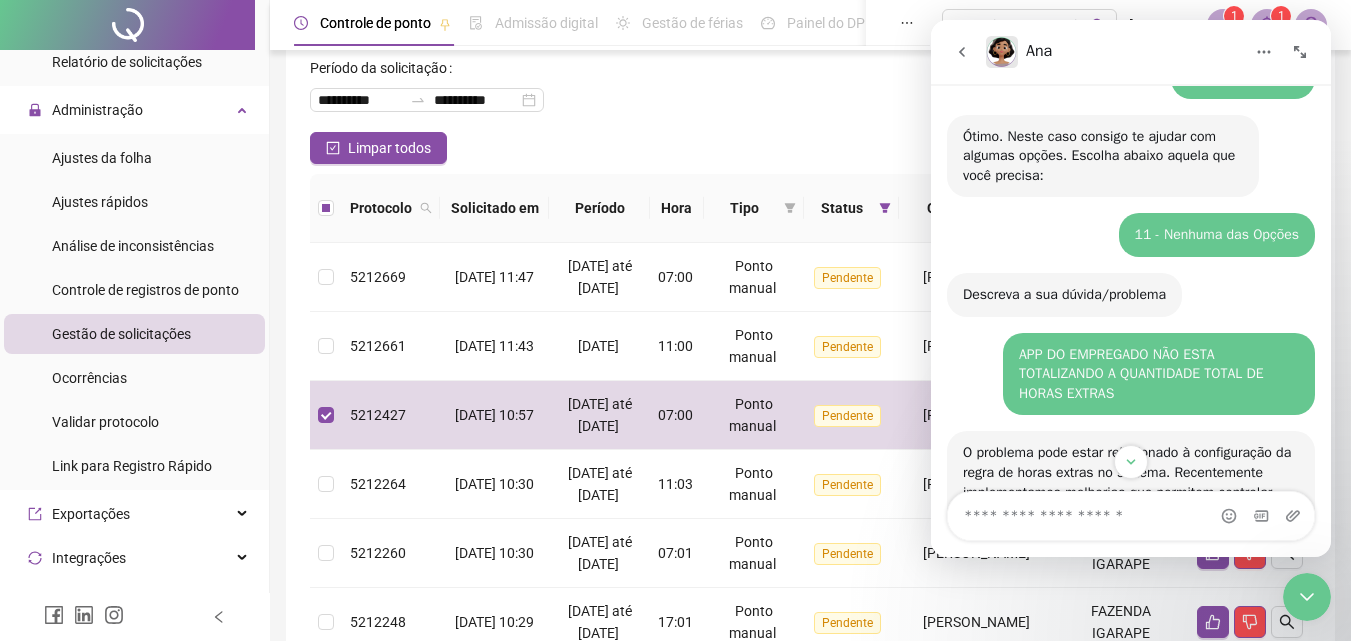 click 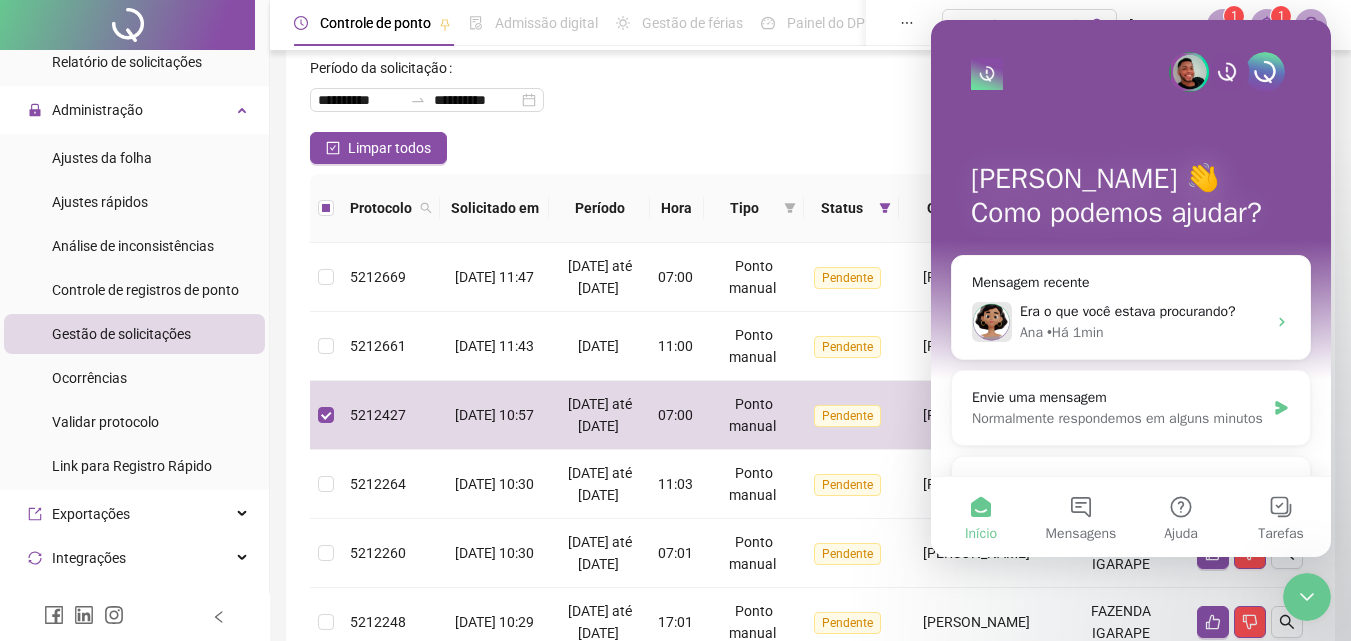 click 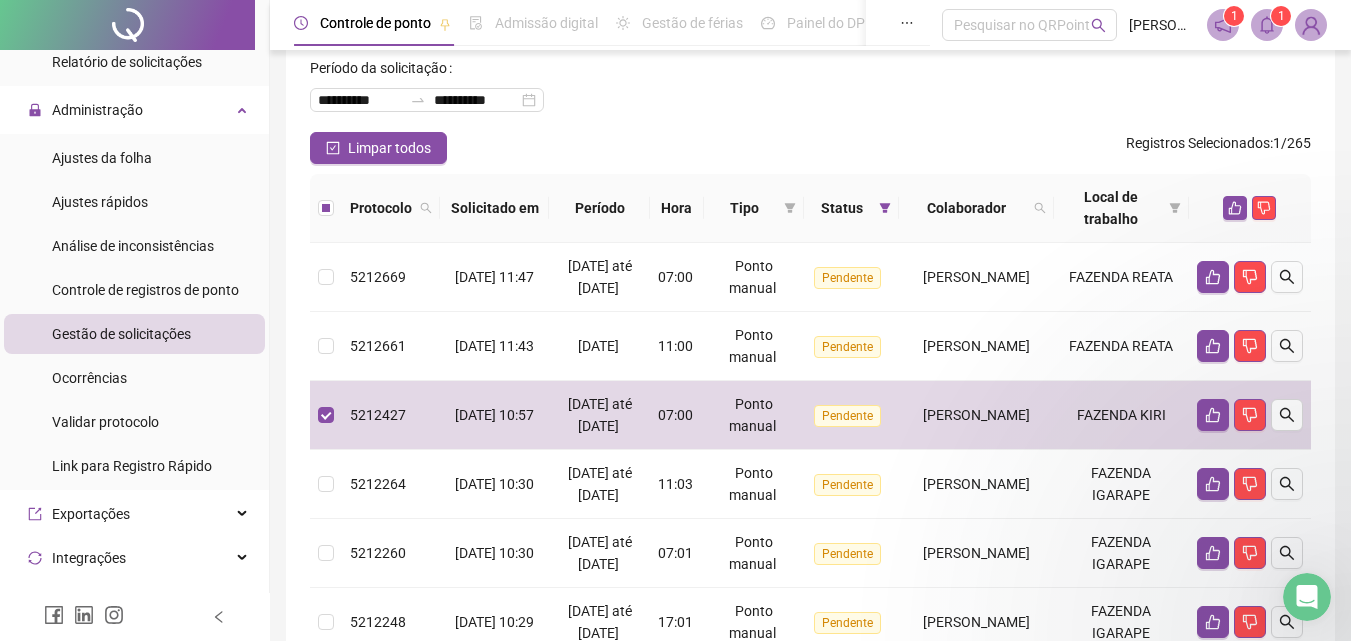 scroll, scrollTop: 0, scrollLeft: 0, axis: both 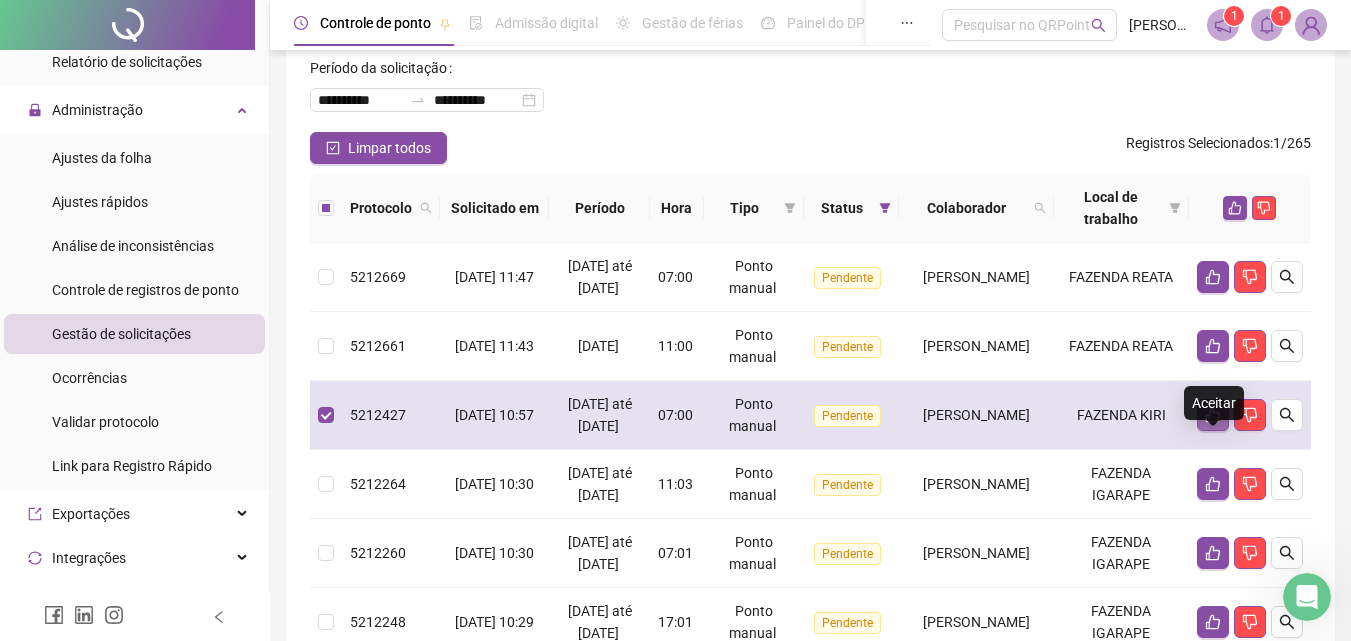 click 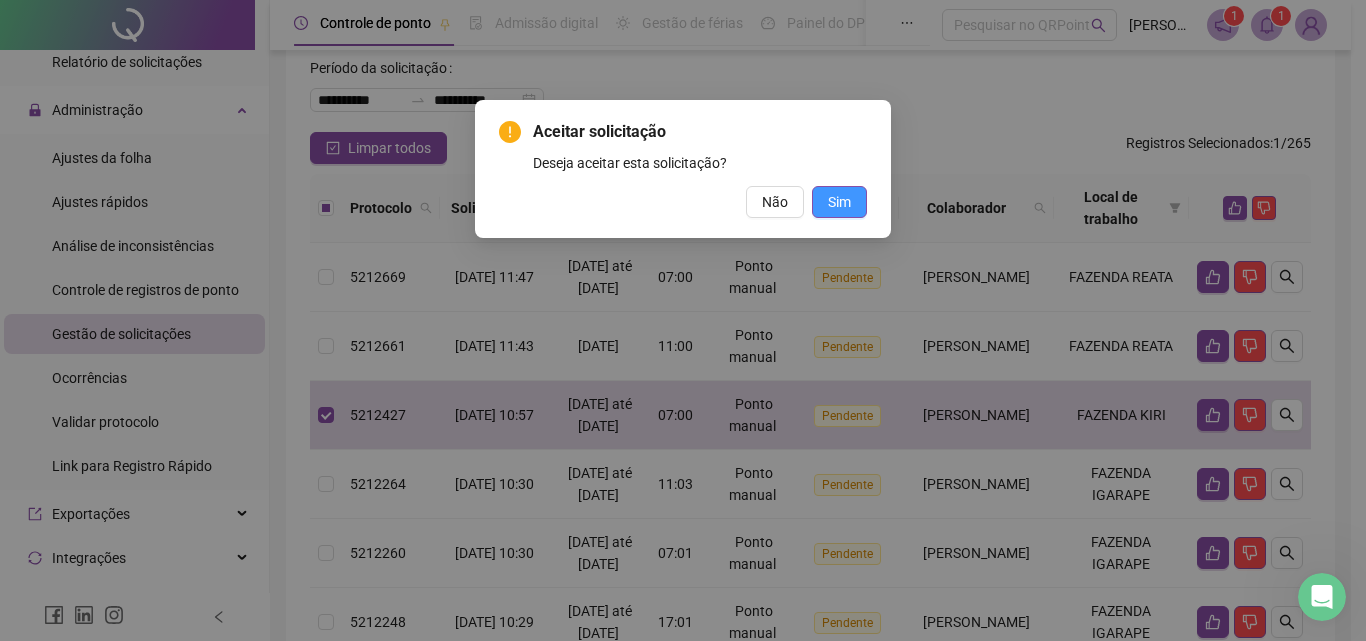 click on "Sim" at bounding box center (839, 202) 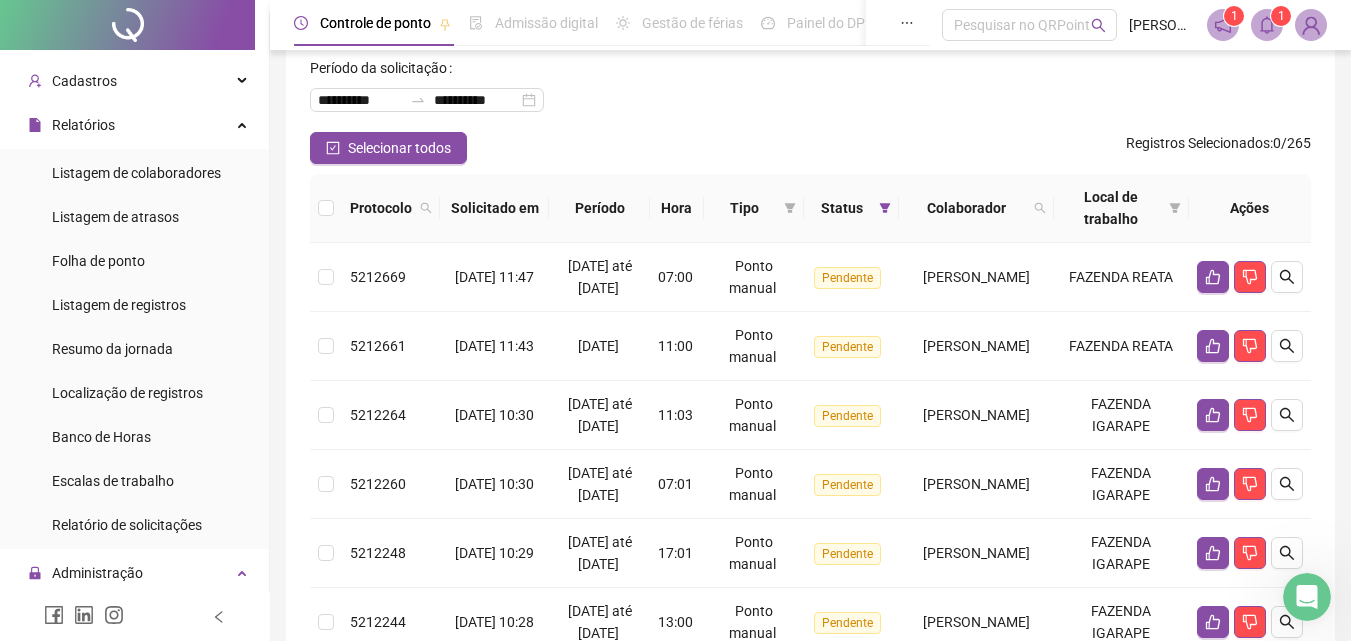 scroll, scrollTop: 0, scrollLeft: 0, axis: both 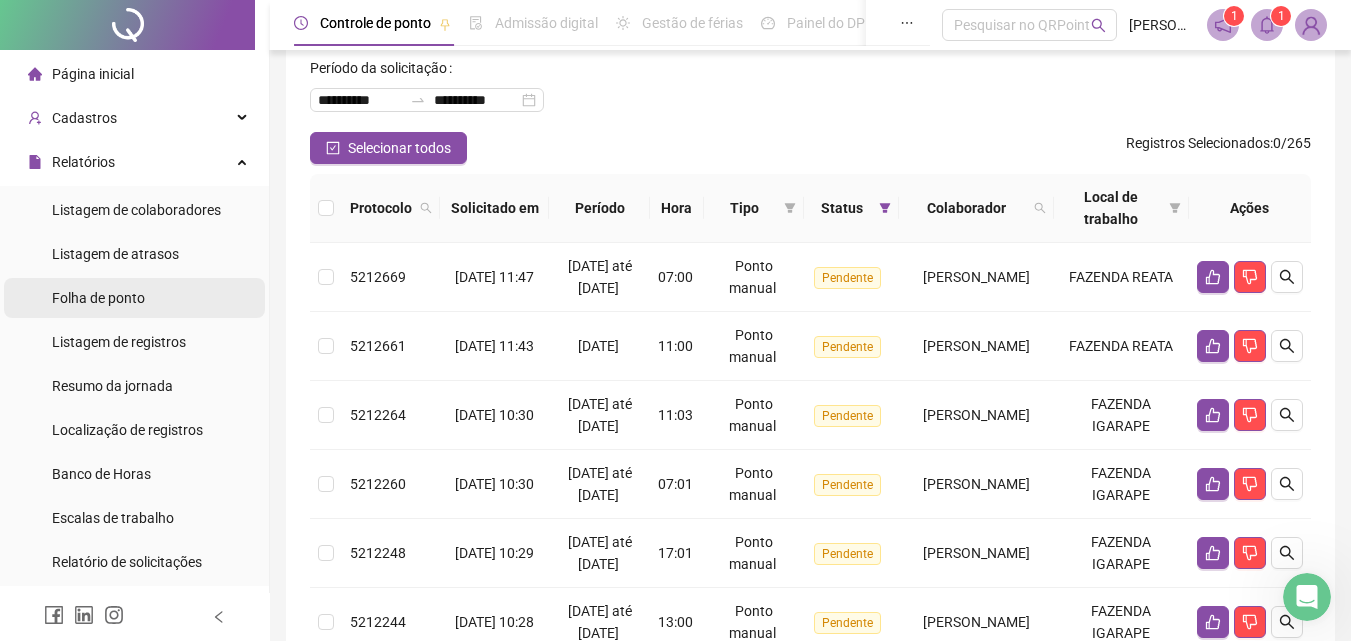 click on "Folha de ponto" at bounding box center [98, 298] 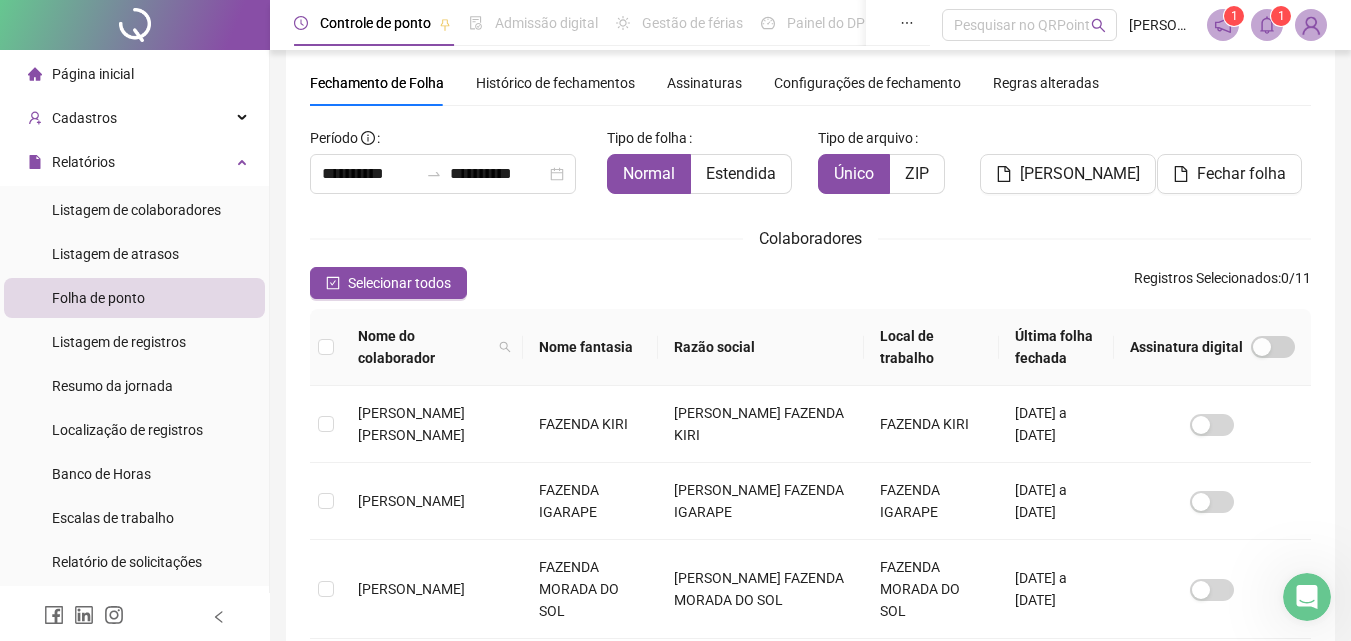 scroll, scrollTop: 89, scrollLeft: 0, axis: vertical 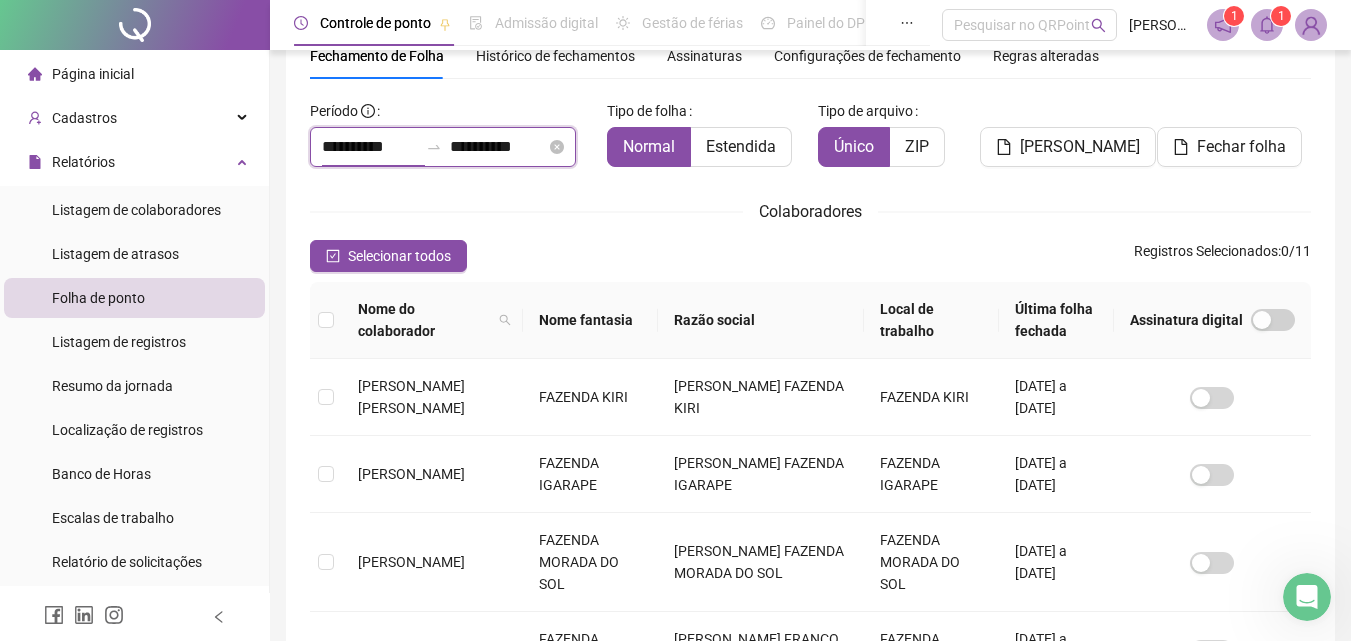 click on "**********" at bounding box center [370, 147] 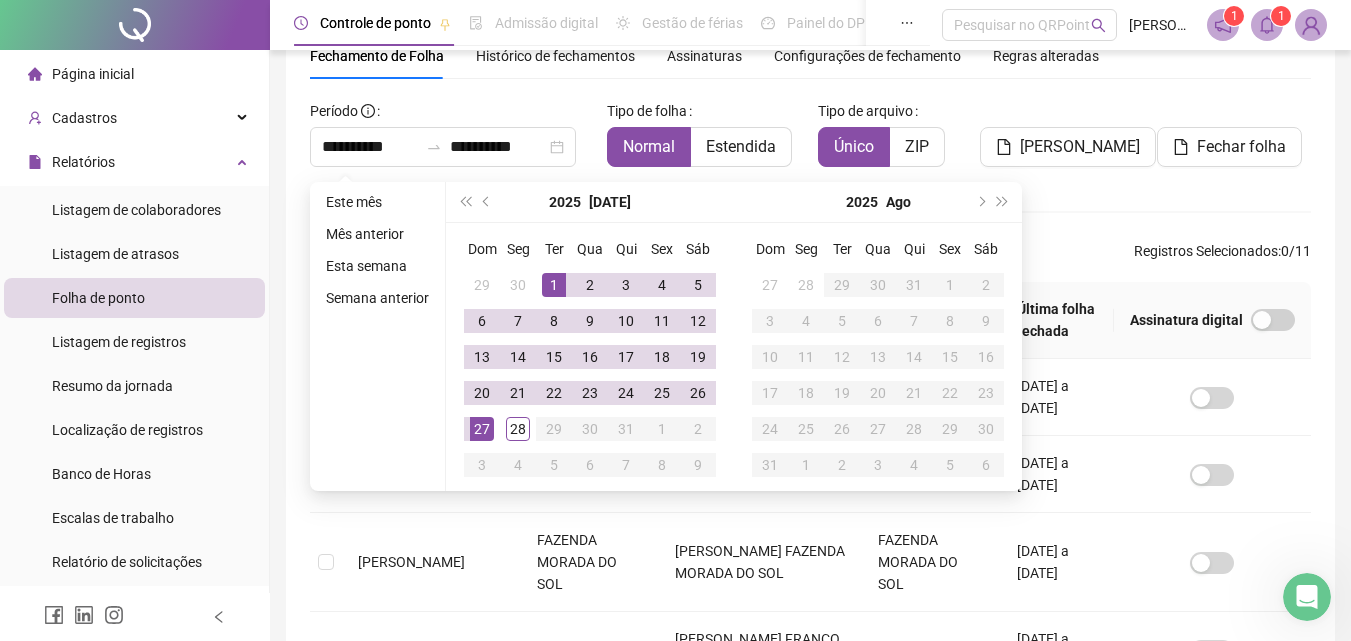 click on "**********" at bounding box center (810, 635) 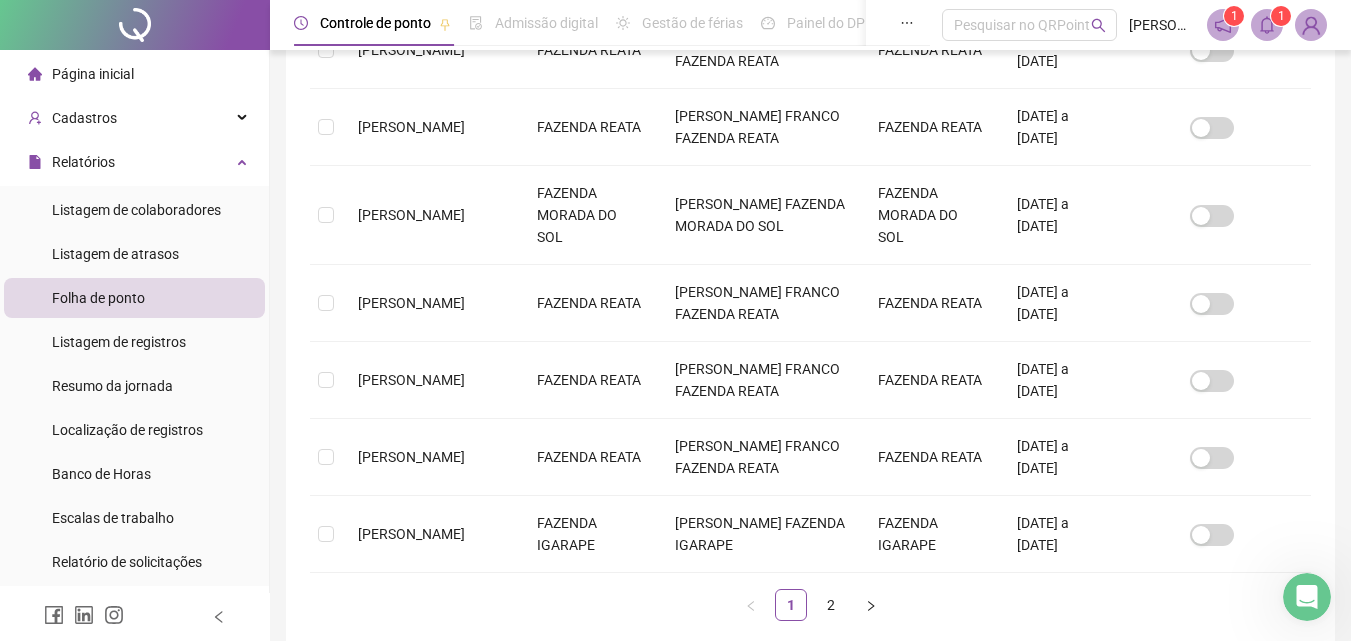 scroll, scrollTop: 861, scrollLeft: 0, axis: vertical 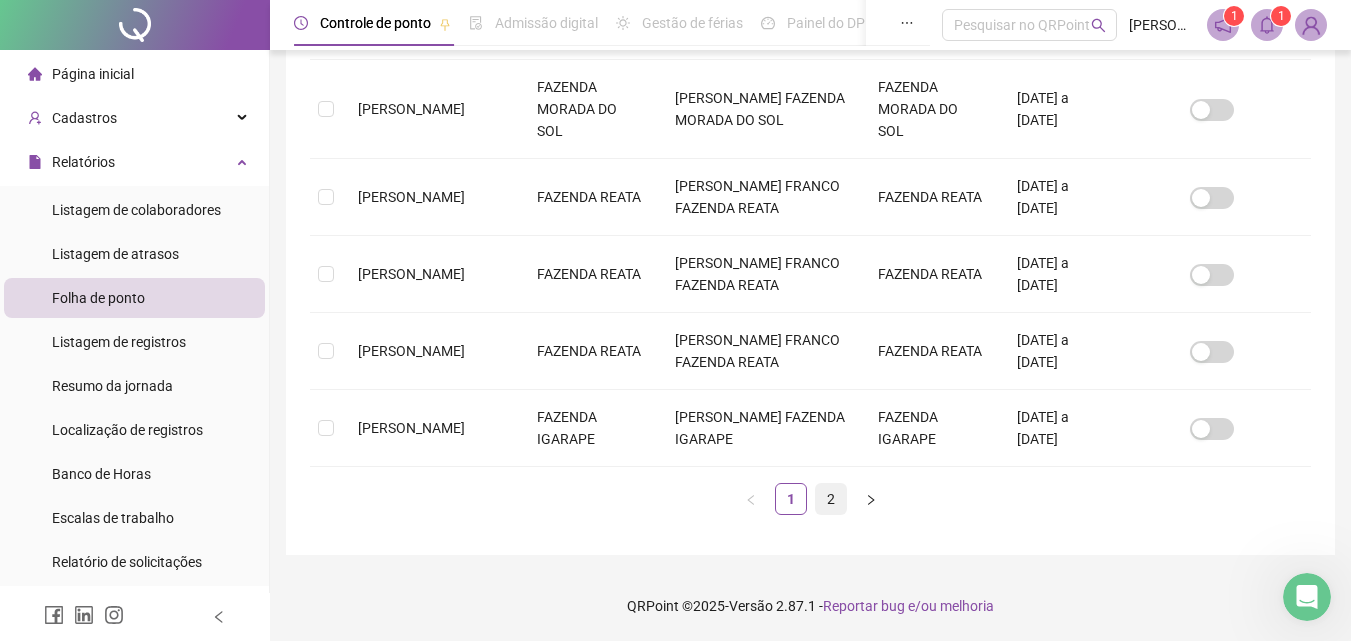 click on "2" at bounding box center (831, 499) 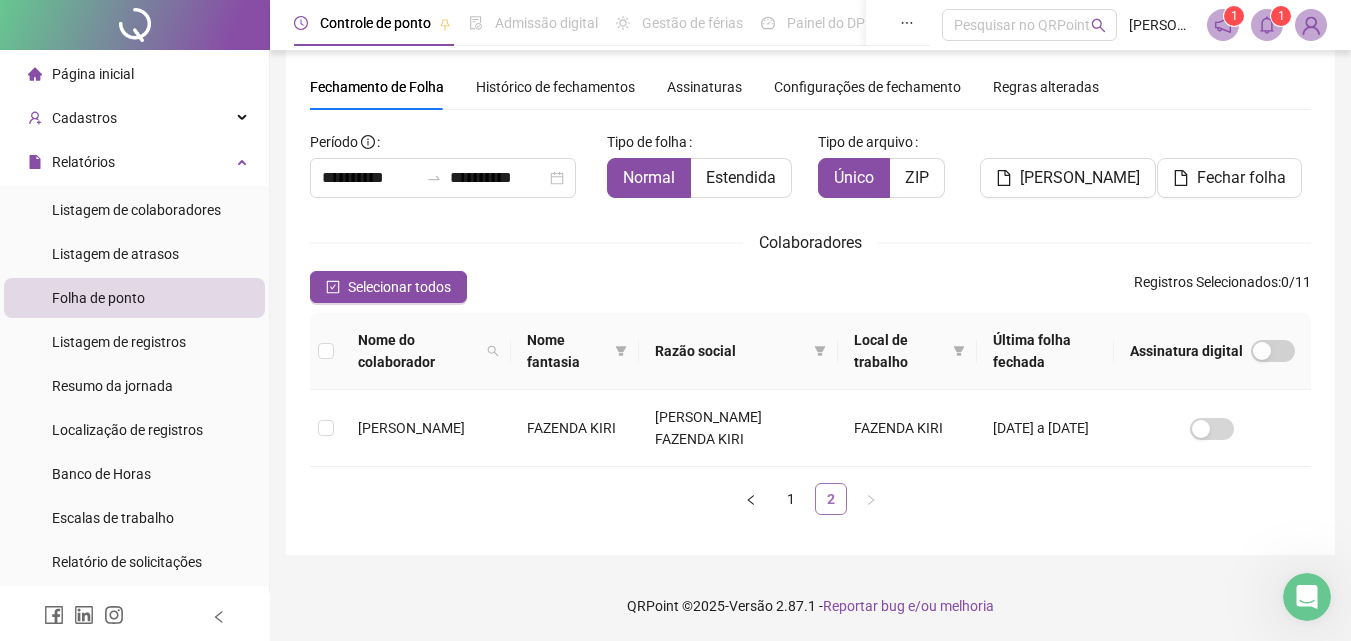 scroll, scrollTop: 58, scrollLeft: 0, axis: vertical 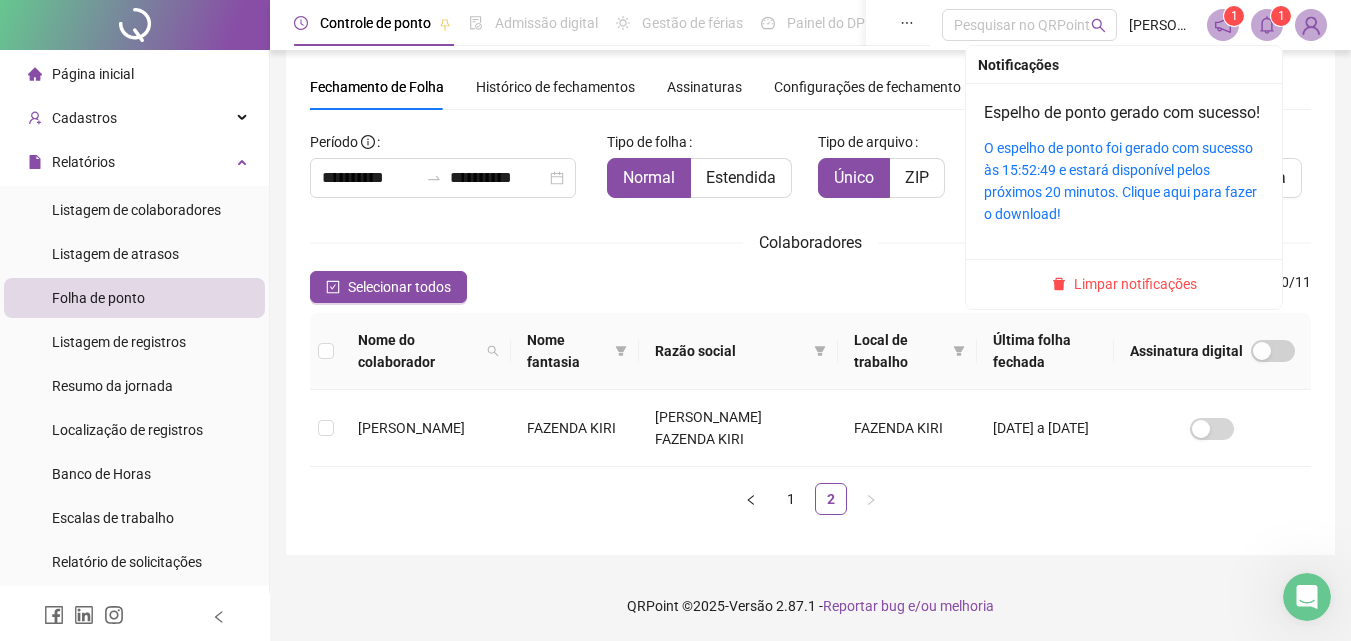 click at bounding box center [1267, 25] 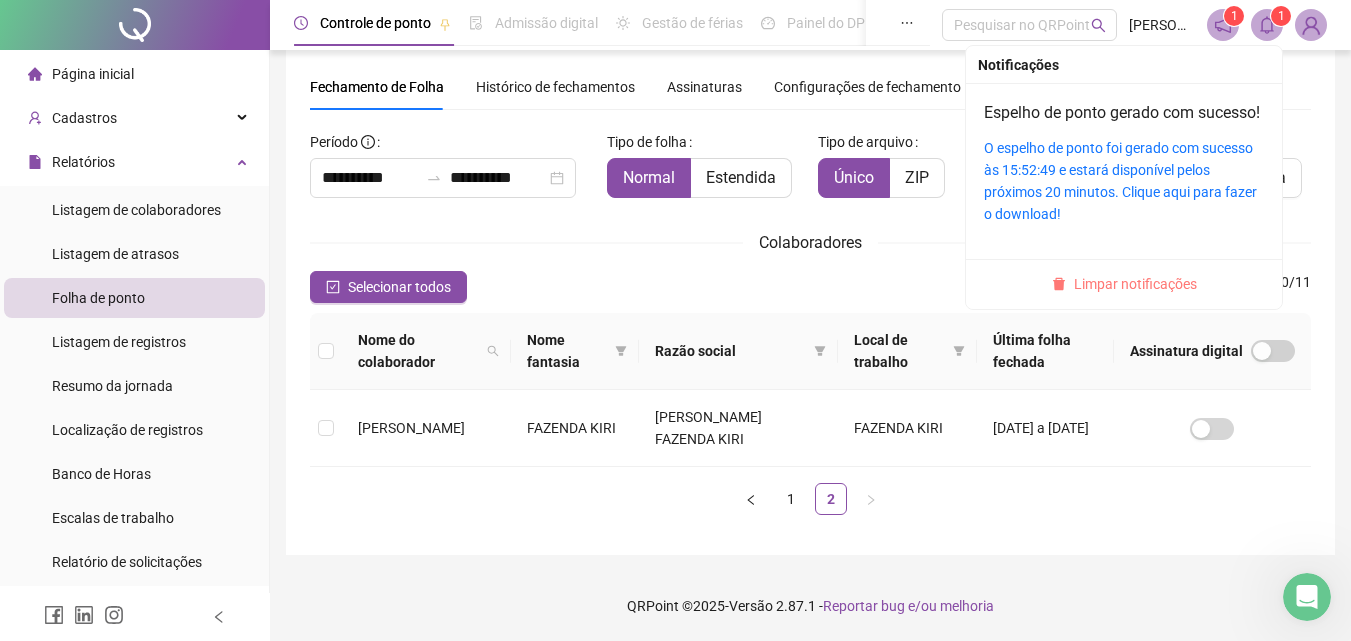 click on "Limpar notificações" at bounding box center (1135, 284) 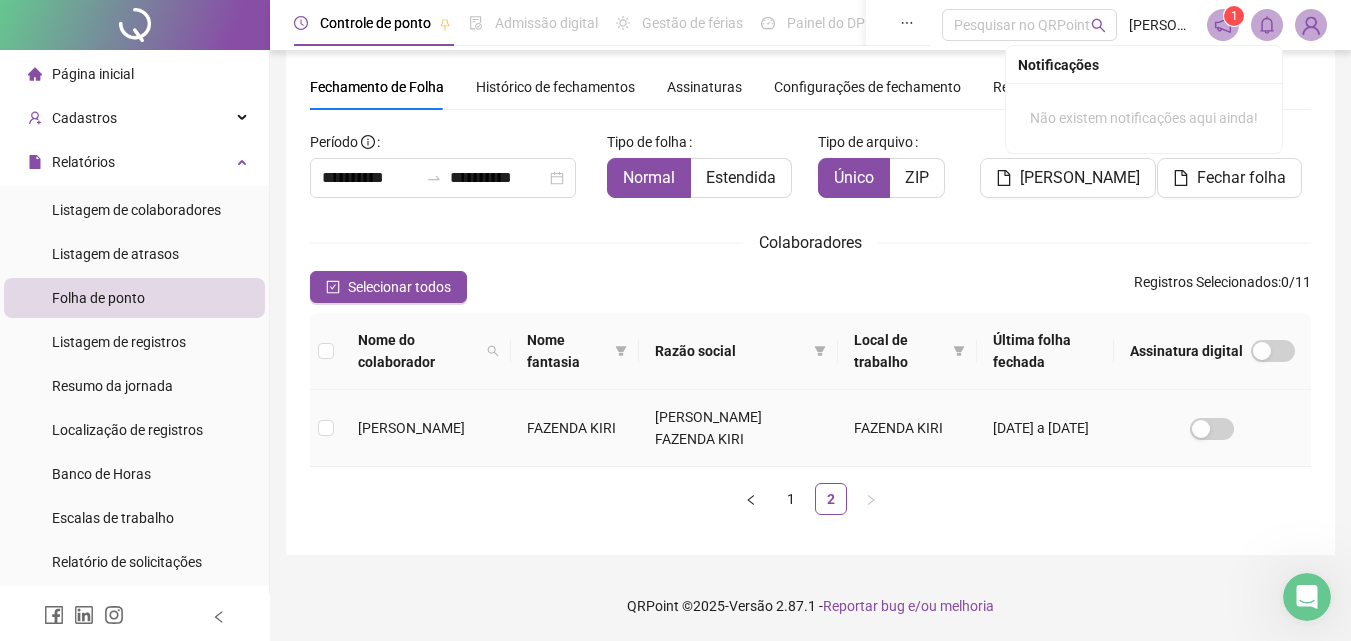 click at bounding box center [326, 428] 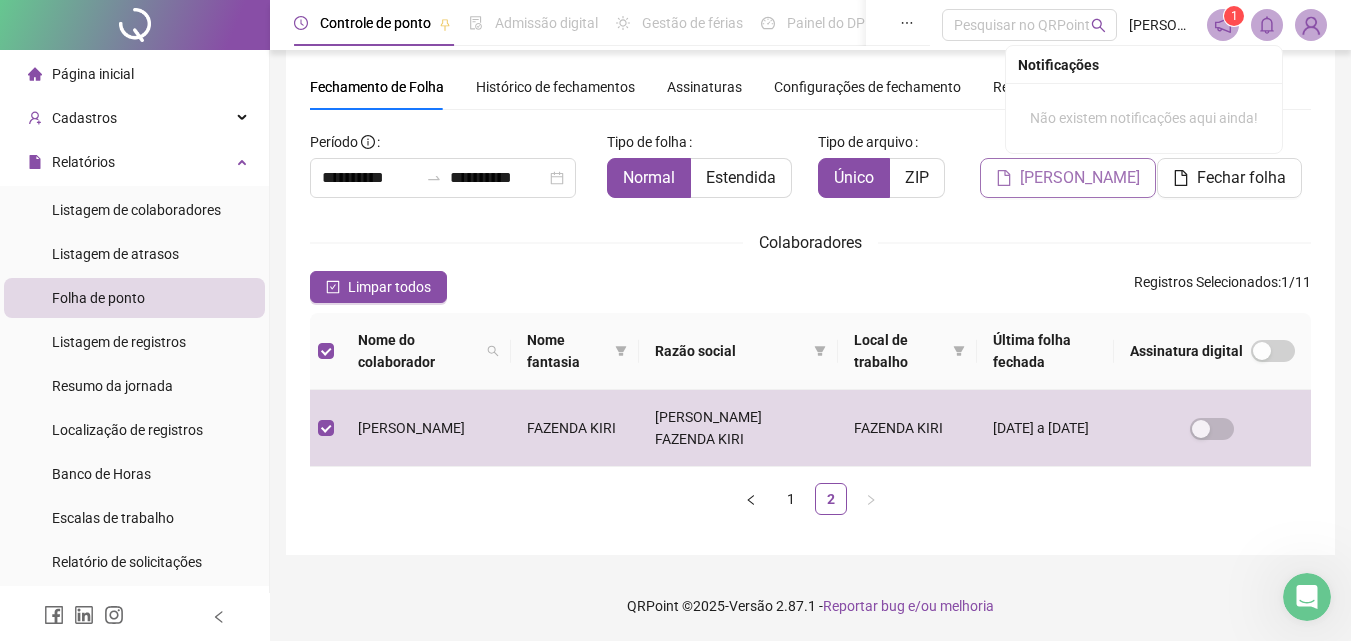 click on "[PERSON_NAME]" at bounding box center (1080, 178) 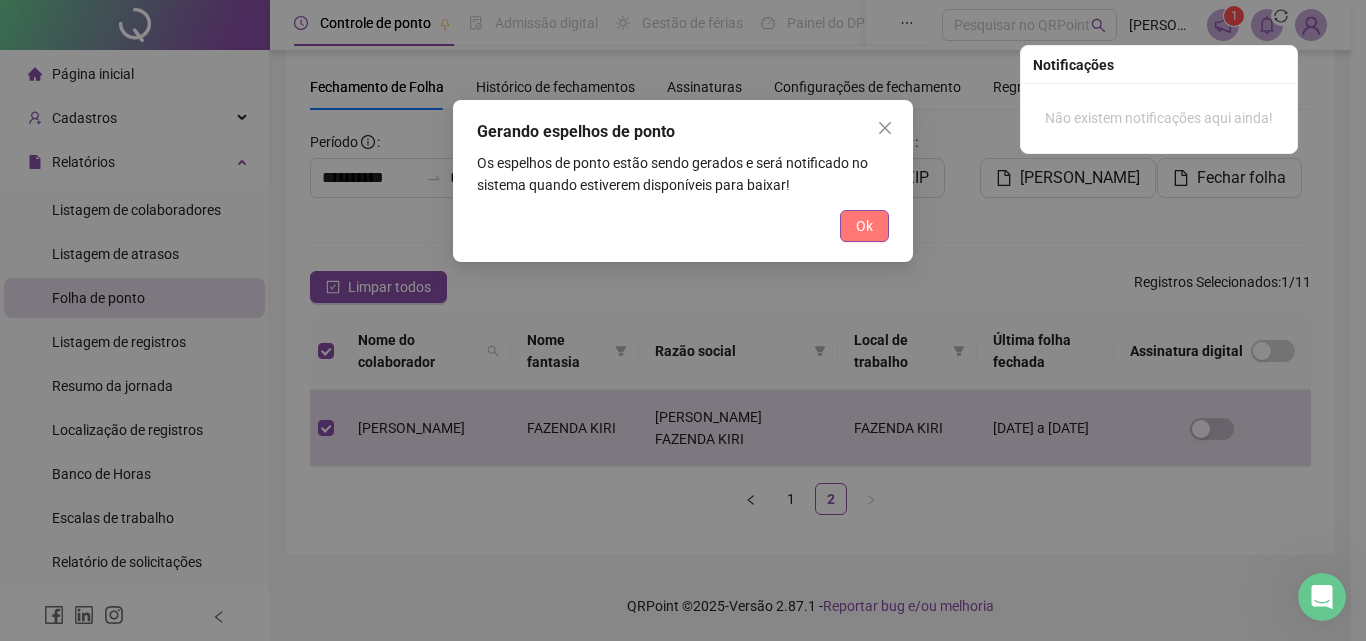 click on "Ok" at bounding box center (864, 226) 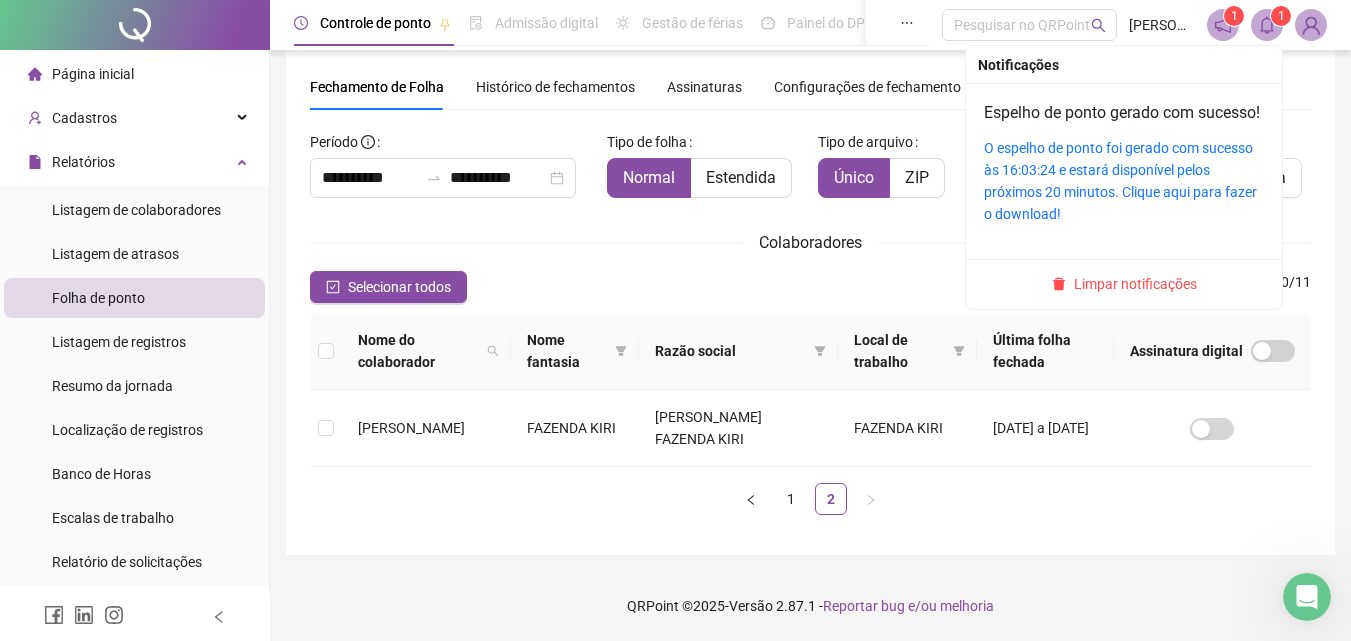 click 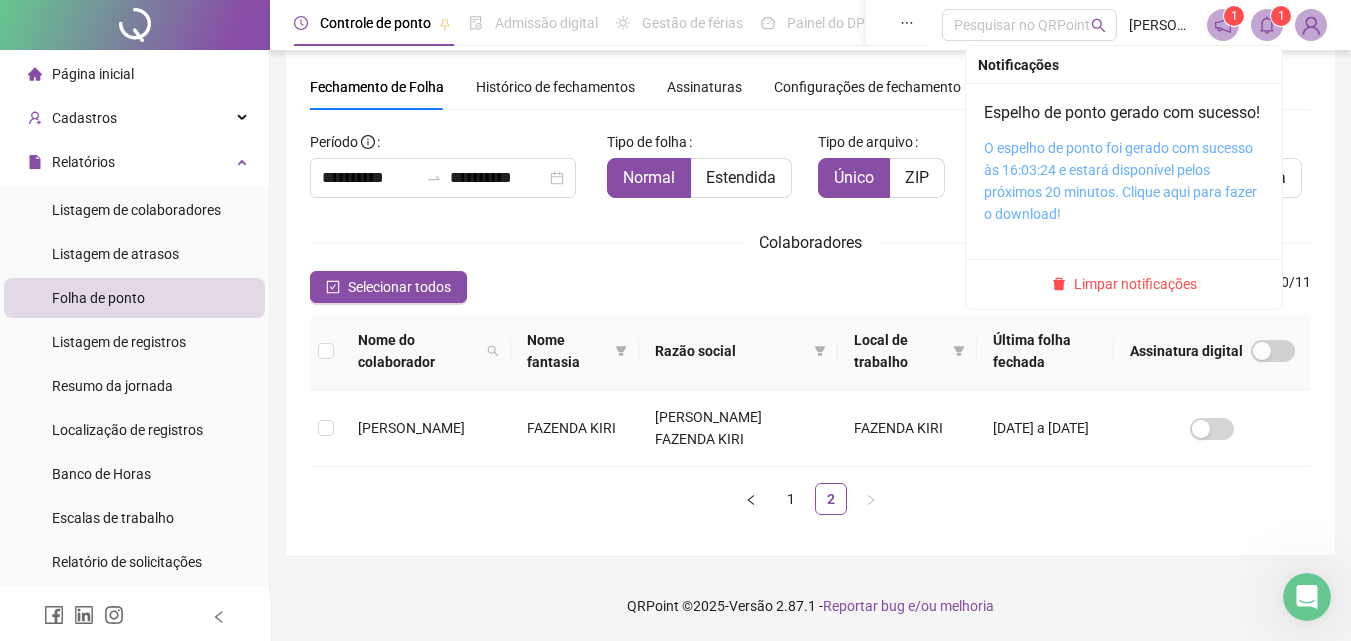 click on "O espelho de ponto foi gerado com sucesso às 16:03:24 e estará disponível pelos próximos 20 minutos.
Clique aqui para fazer o download!" at bounding box center [1120, 181] 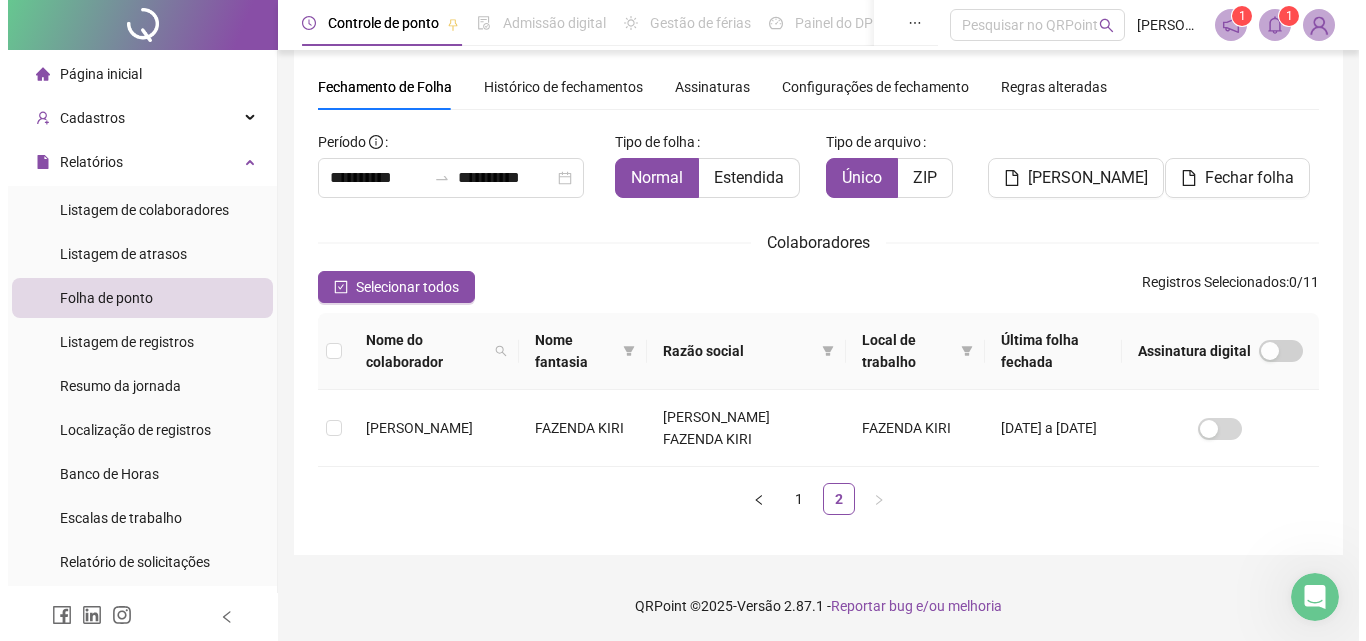scroll, scrollTop: 0, scrollLeft: 0, axis: both 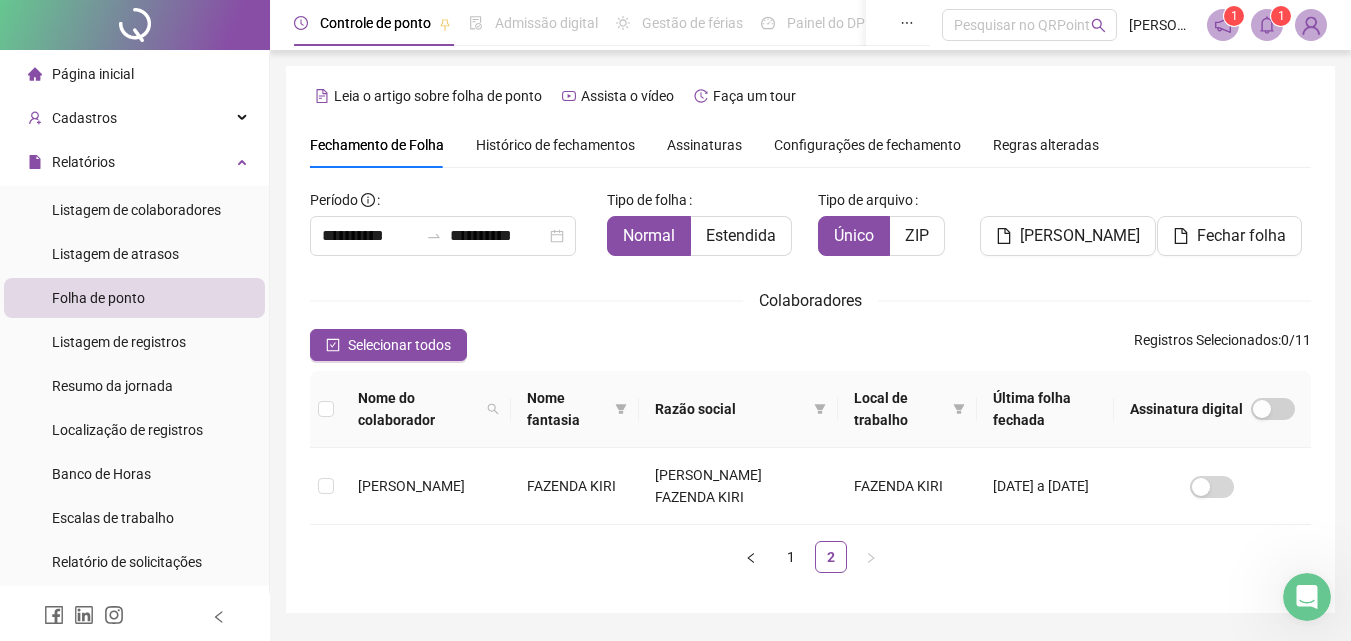 click on "Histórico de fechamentos" at bounding box center [555, 145] 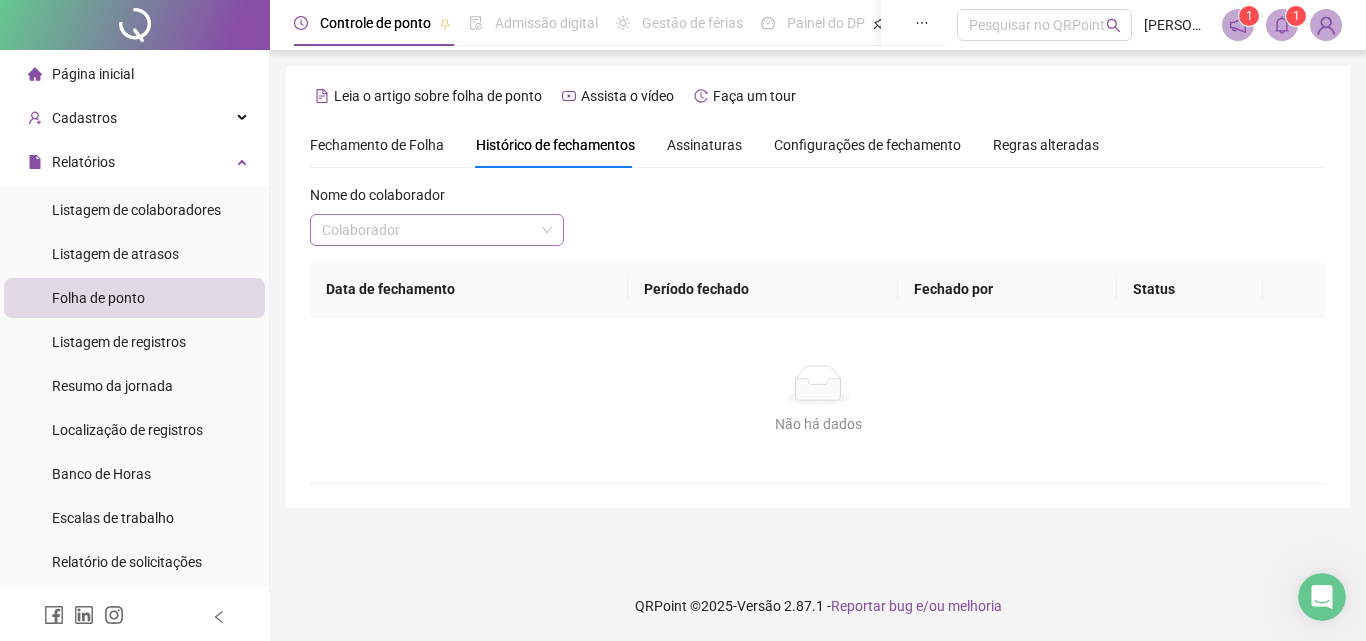 click at bounding box center [431, 230] 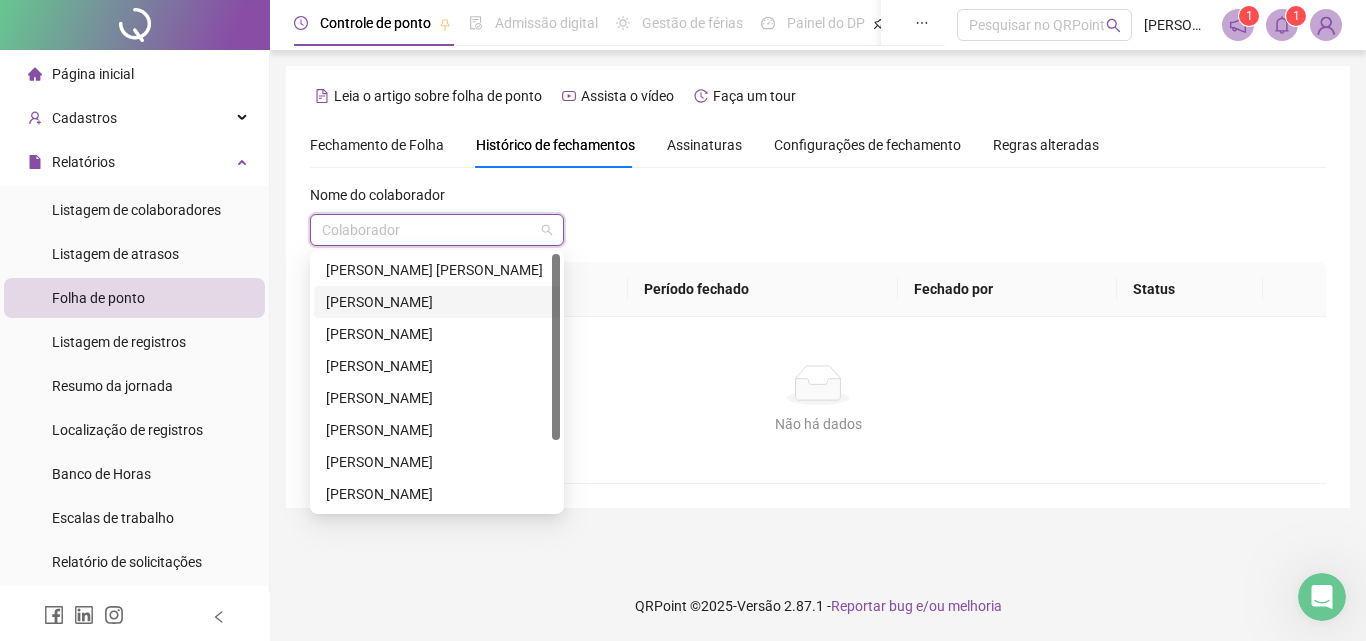 click on "[PERSON_NAME]" at bounding box center (437, 302) 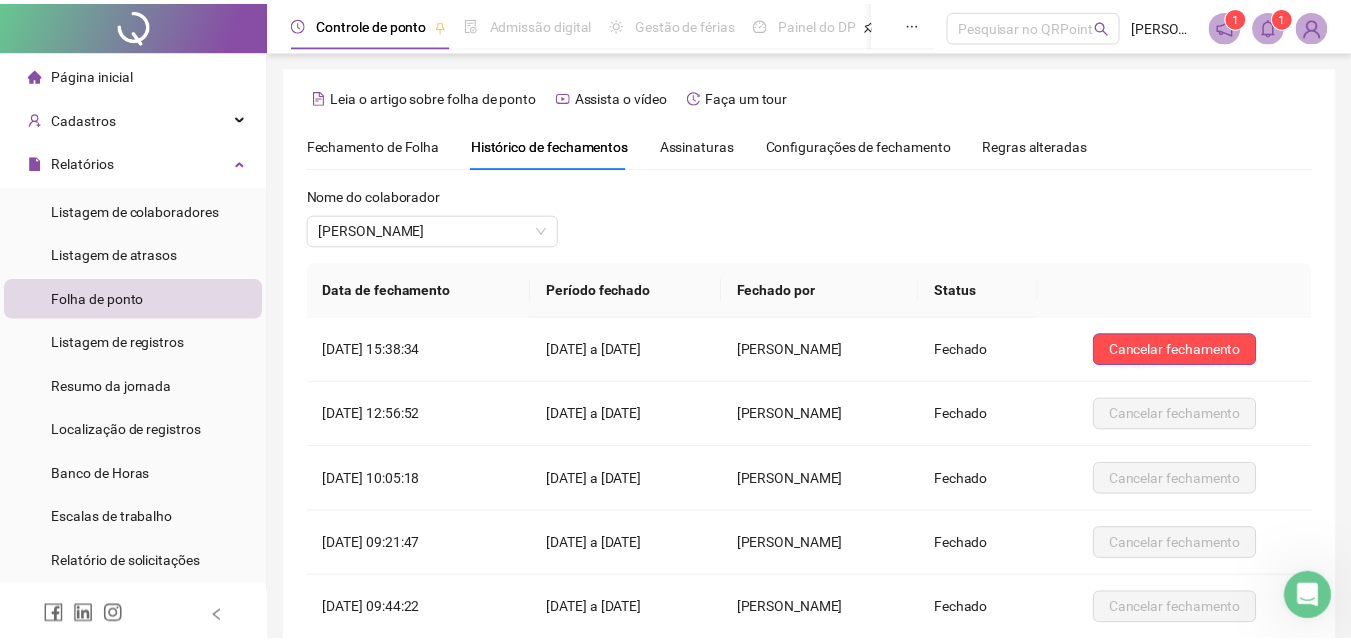 scroll, scrollTop: 240, scrollLeft: 0, axis: vertical 